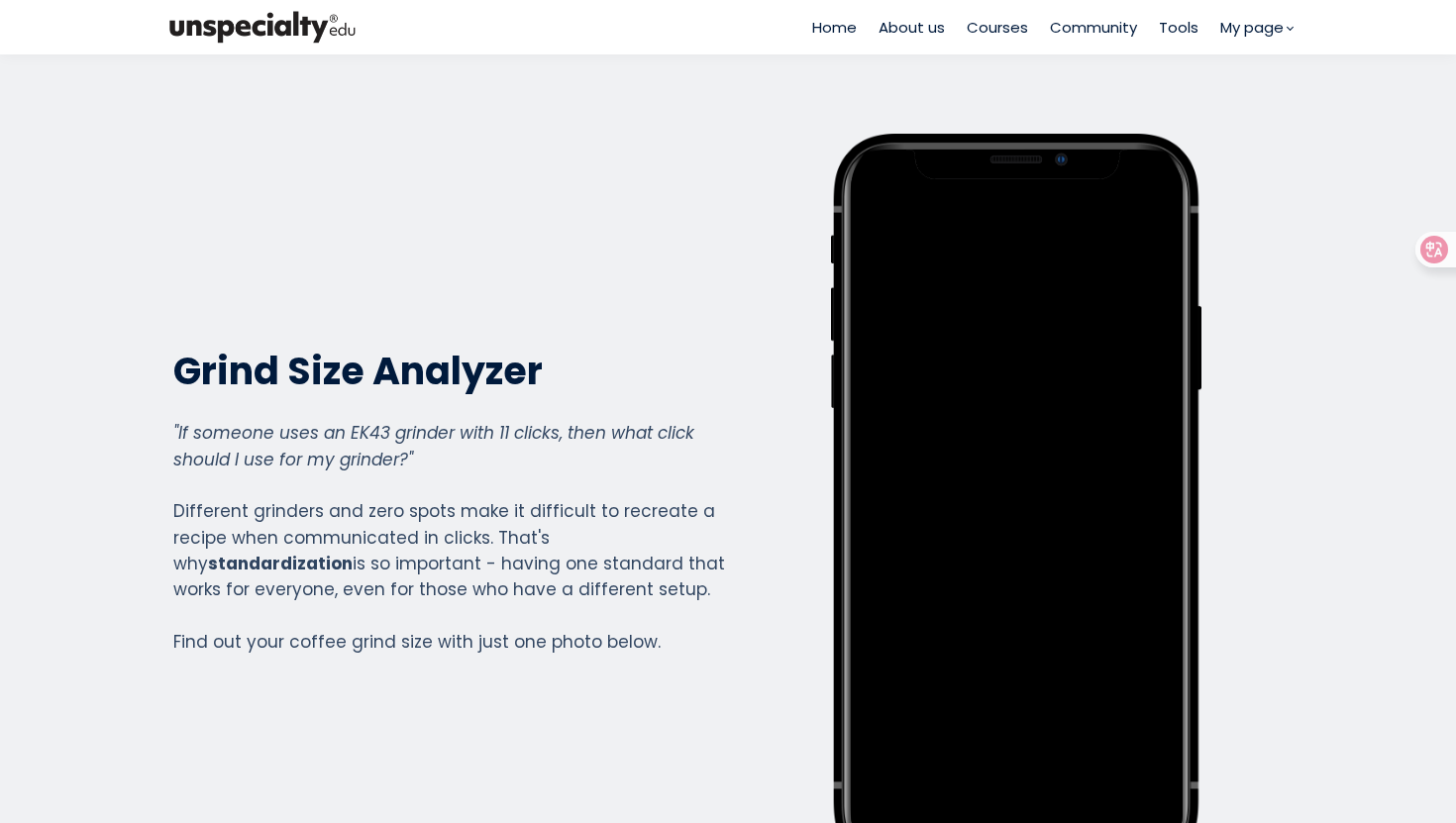 scroll, scrollTop: 0, scrollLeft: 0, axis: both 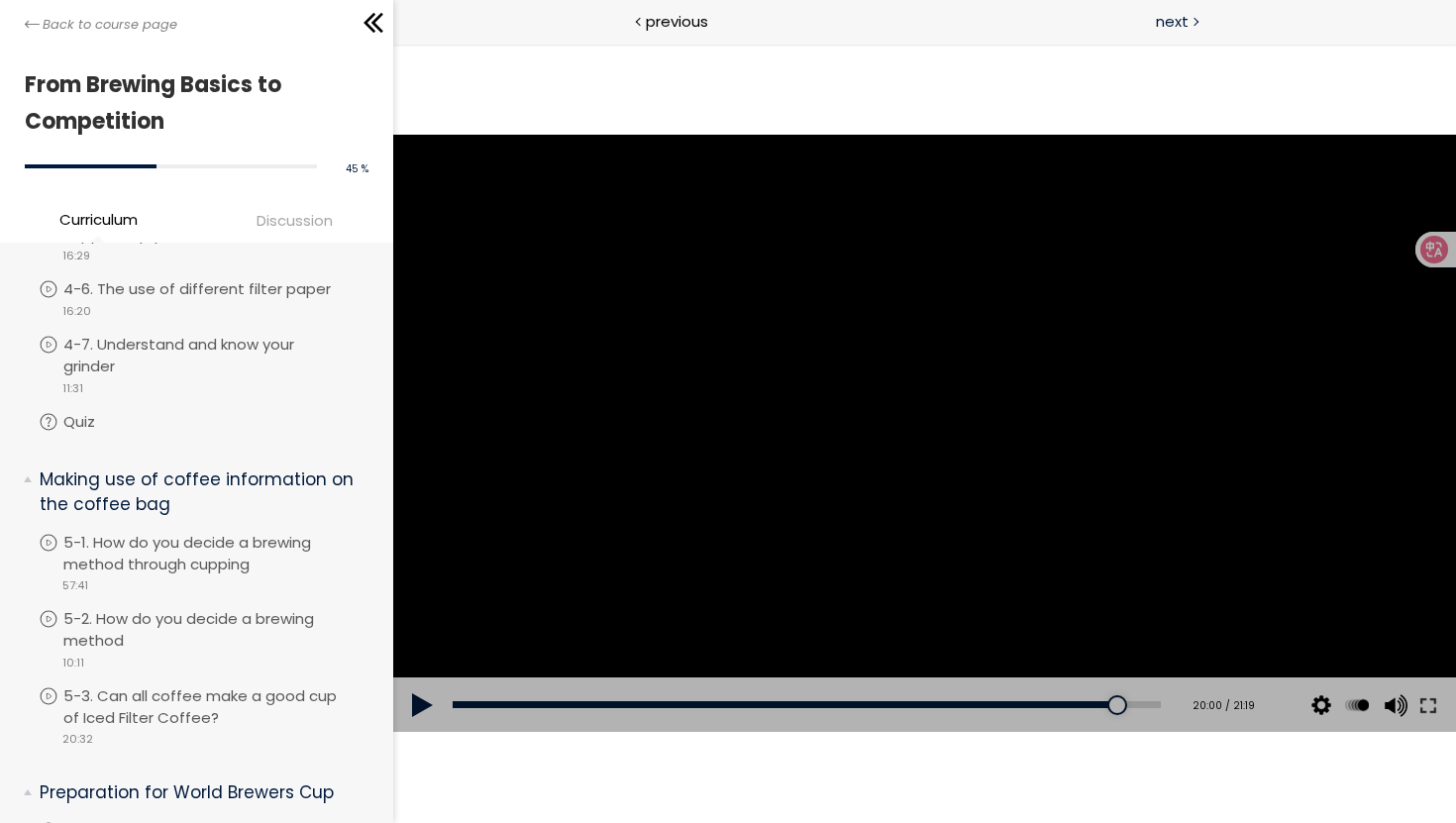type 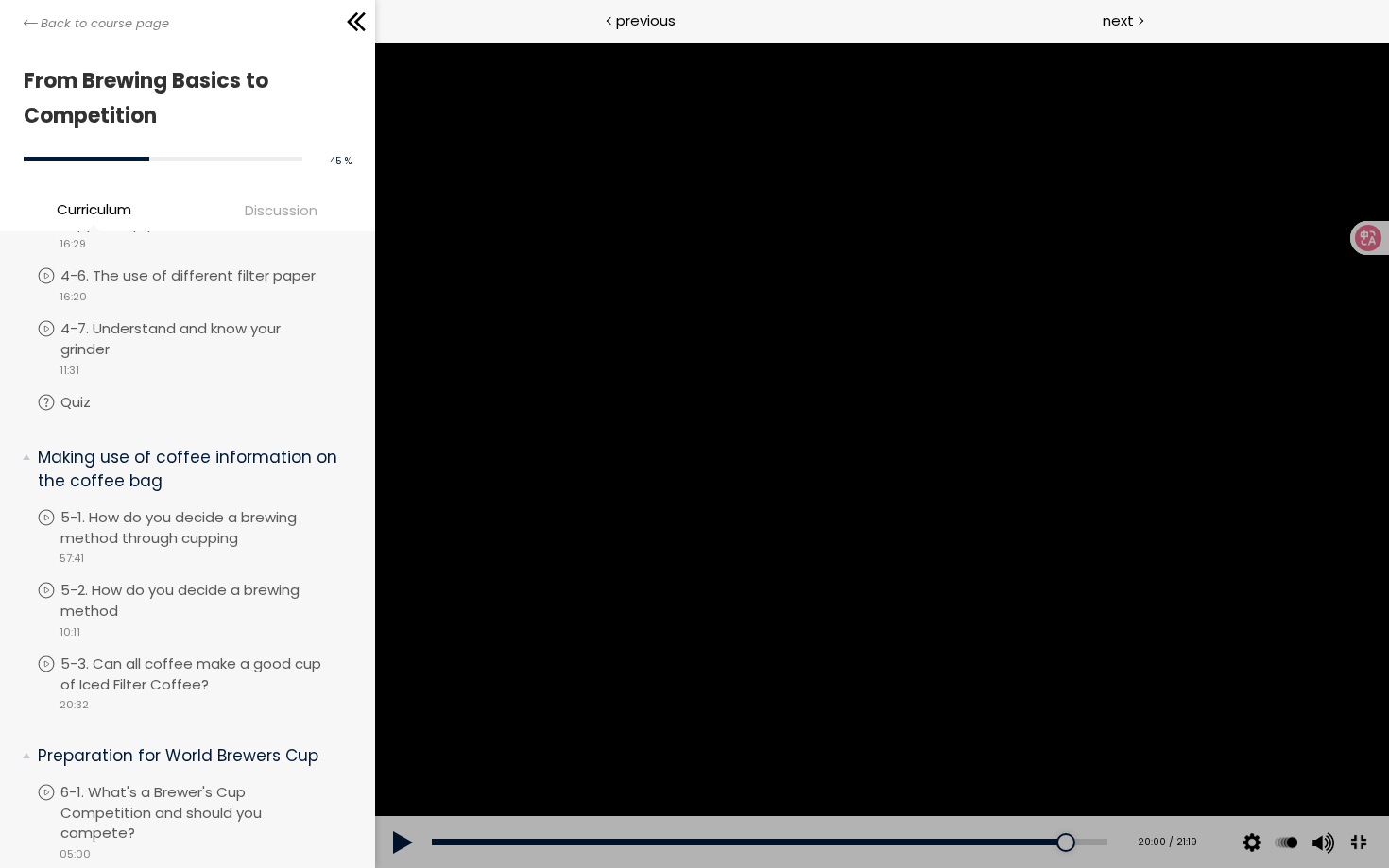 click at bounding box center (881, 454) 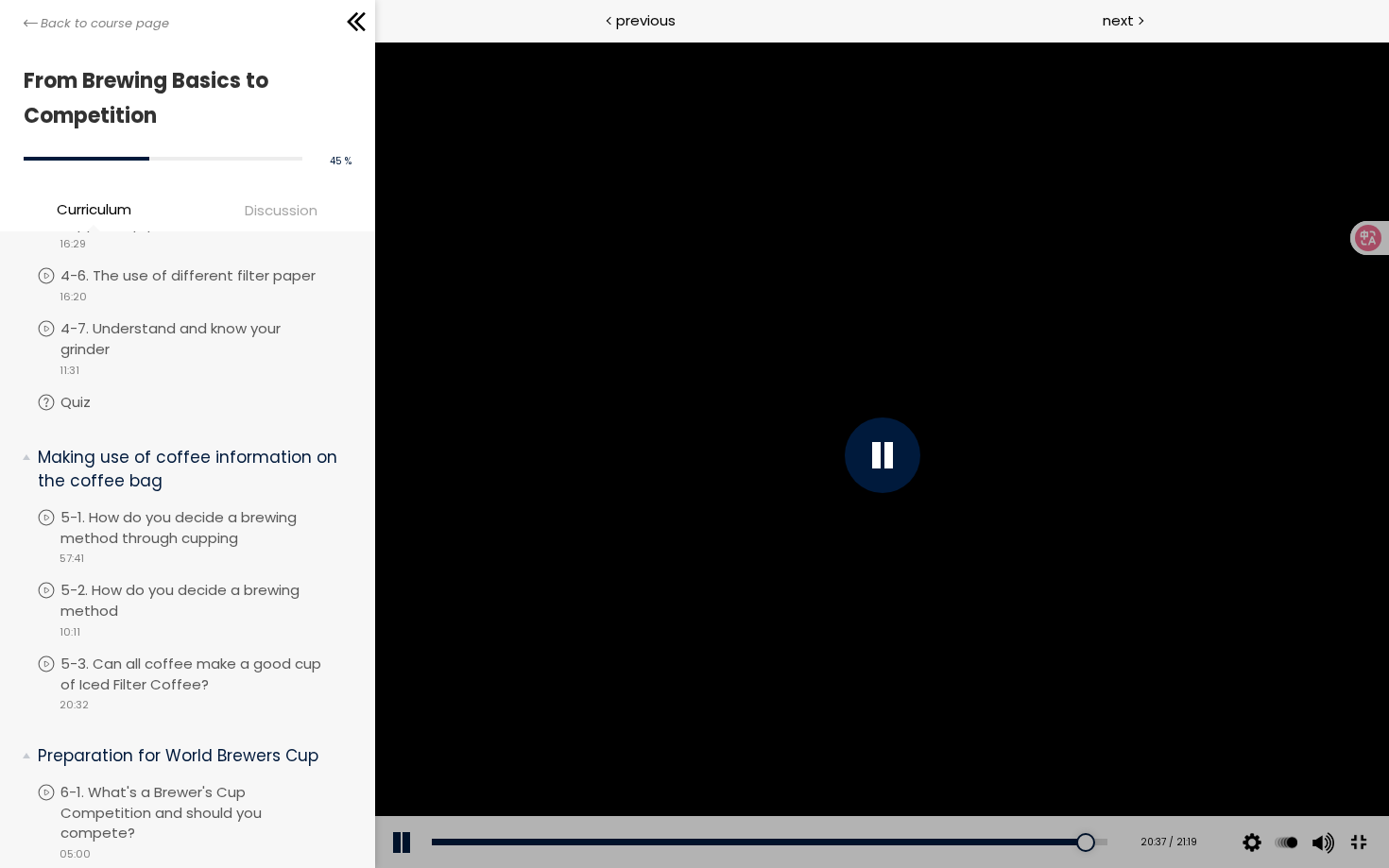 click at bounding box center (1357, 842) 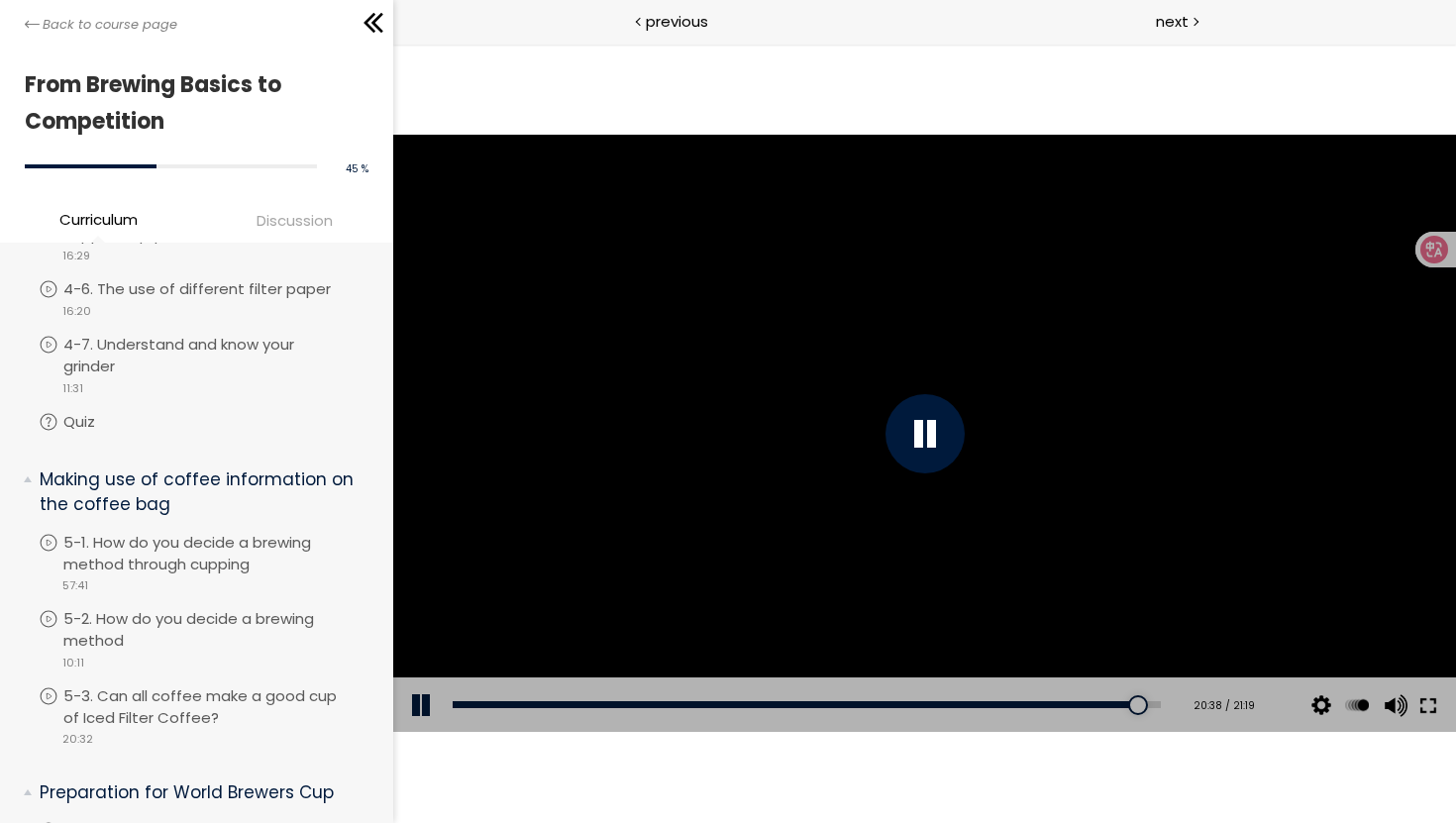 click at bounding box center [1427, 705] 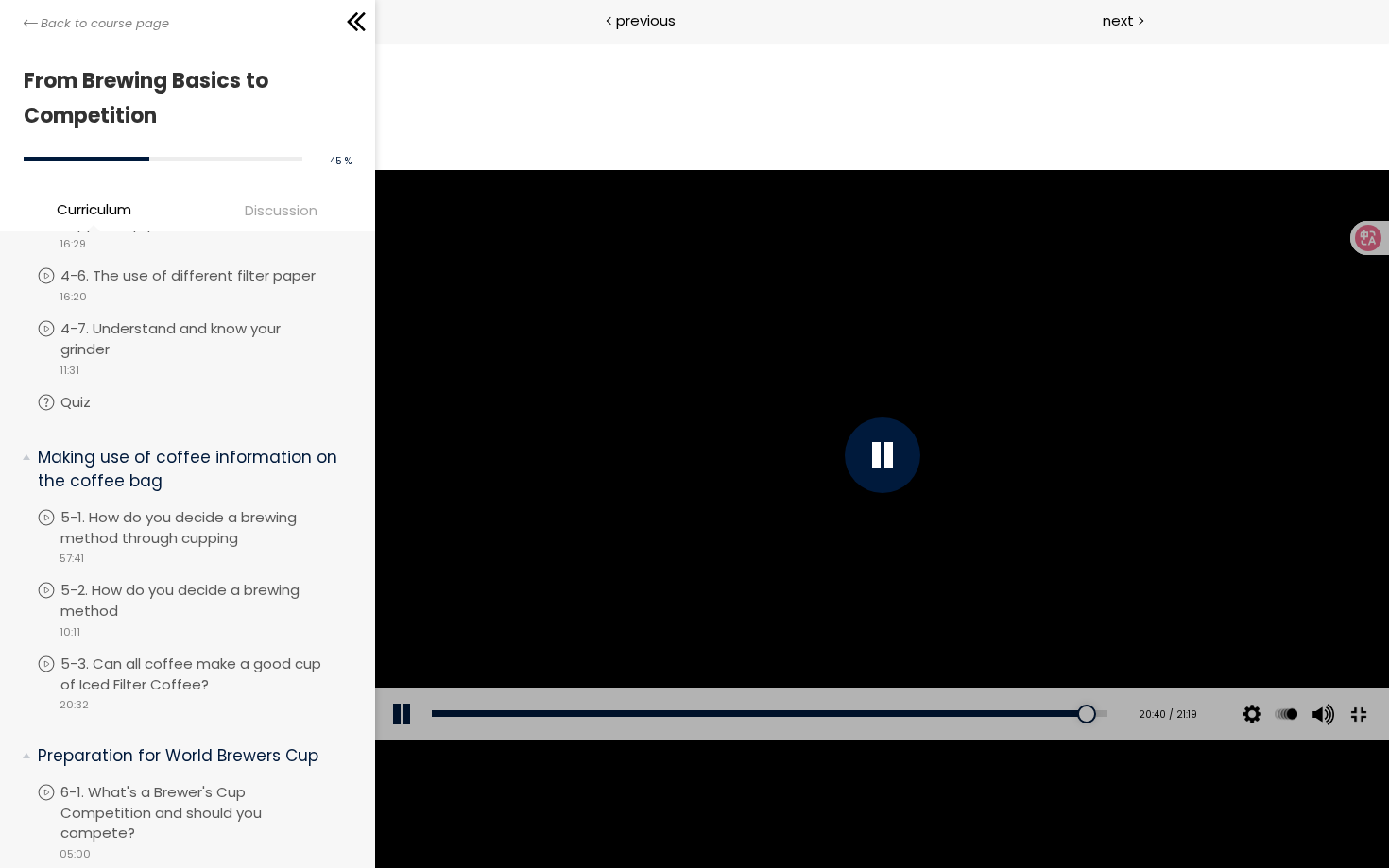 click at bounding box center [1357, 714] 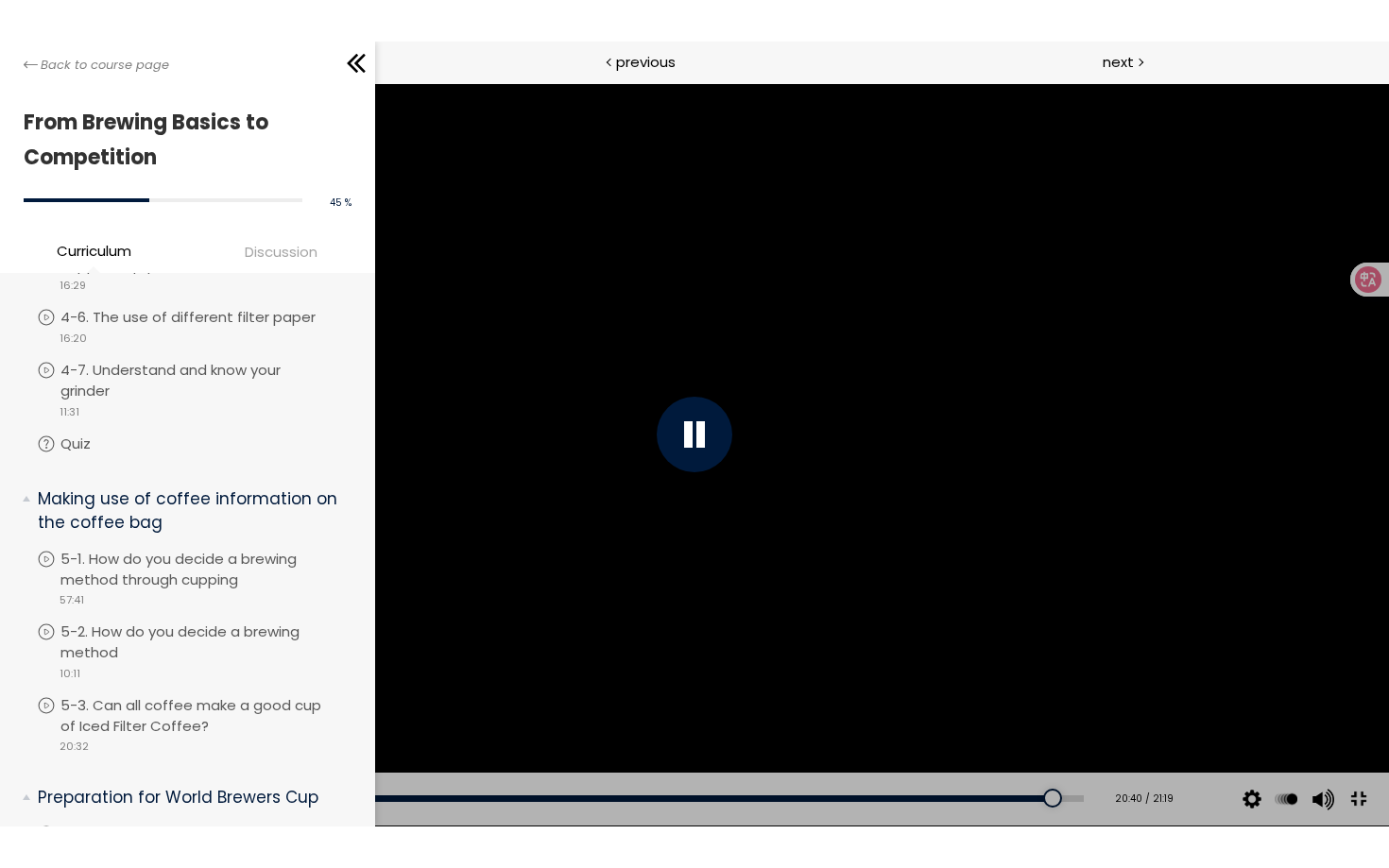 click at bounding box center (1358, 798) 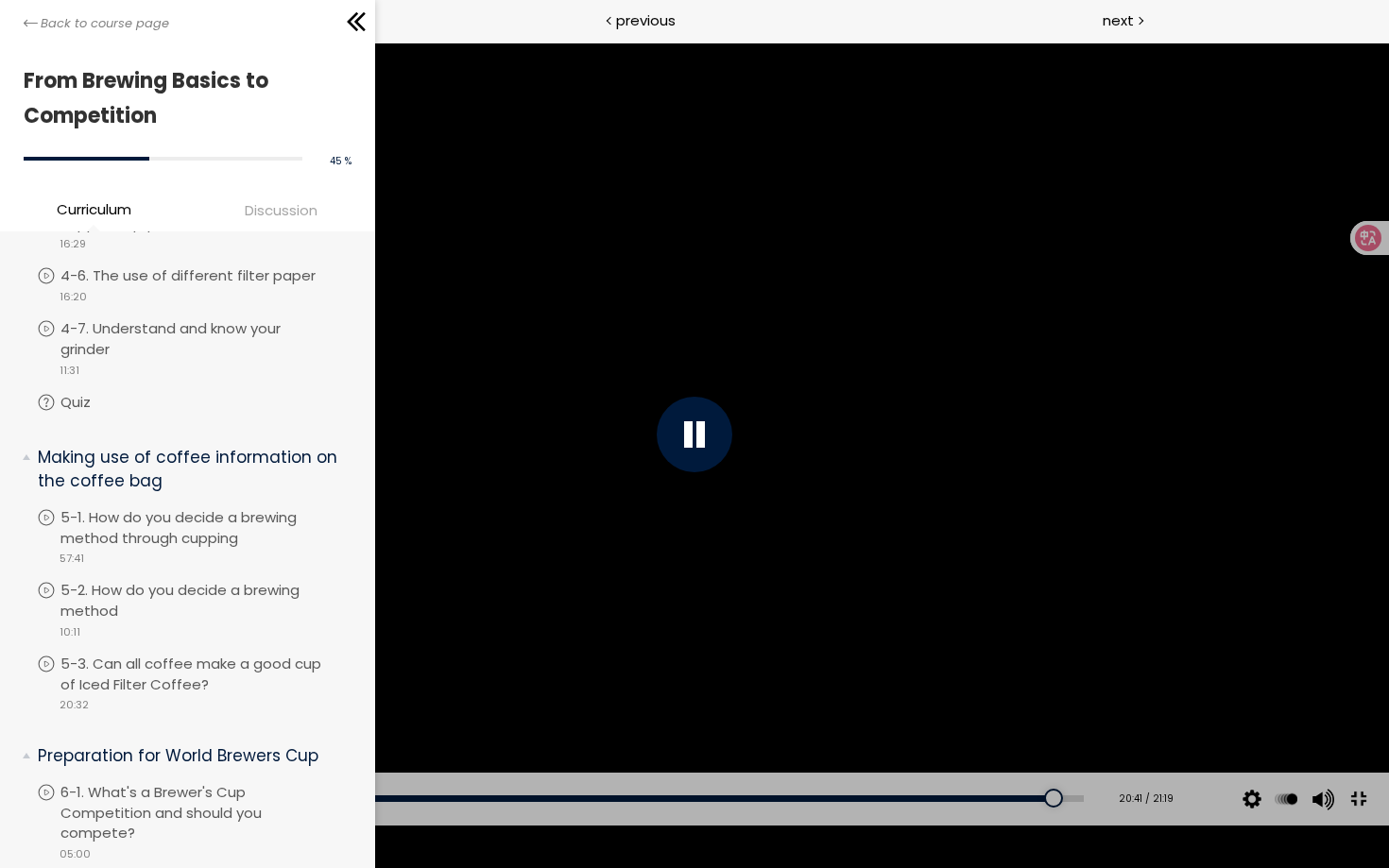 click at bounding box center [694, 434] 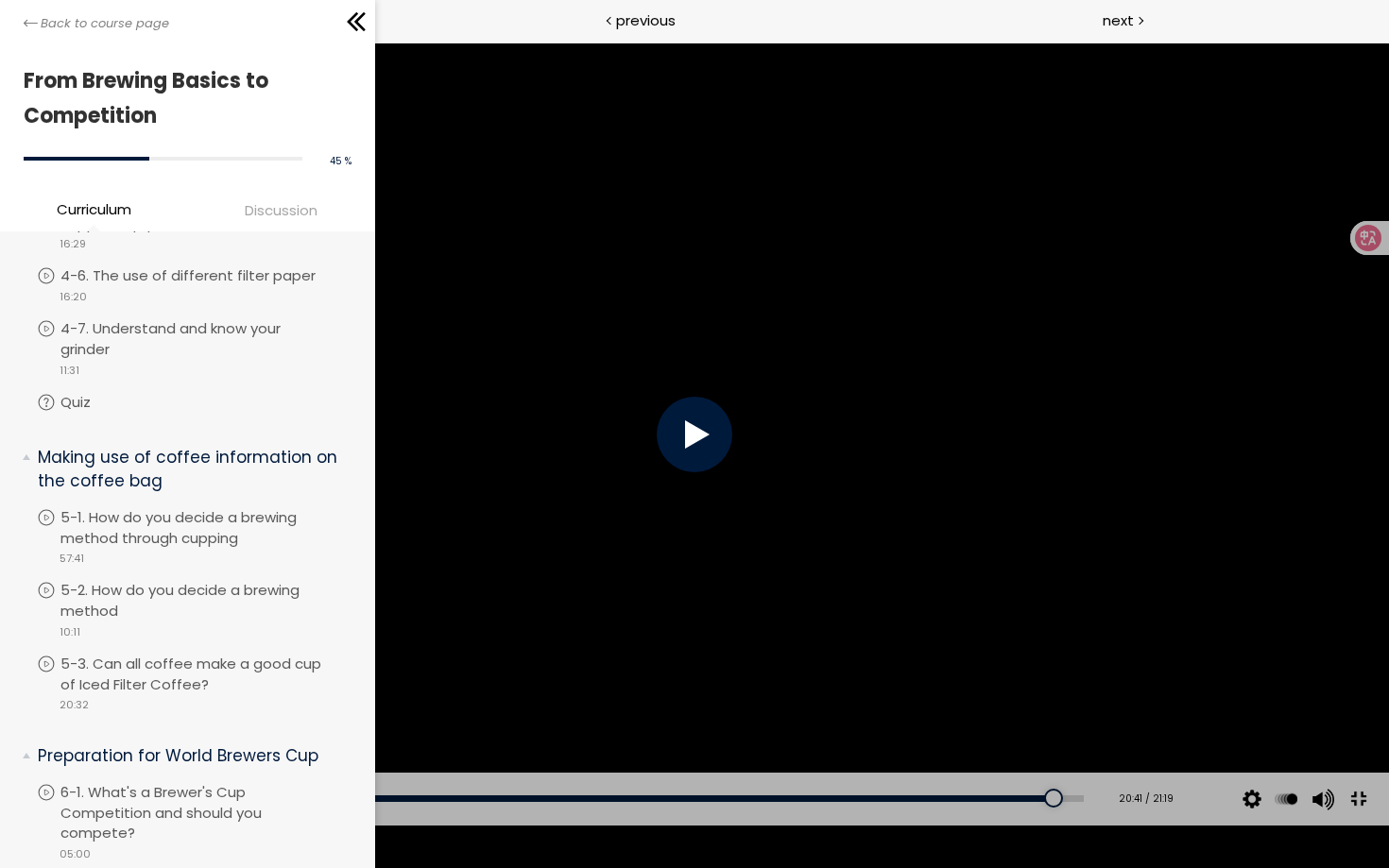 click at bounding box center [694, 434] 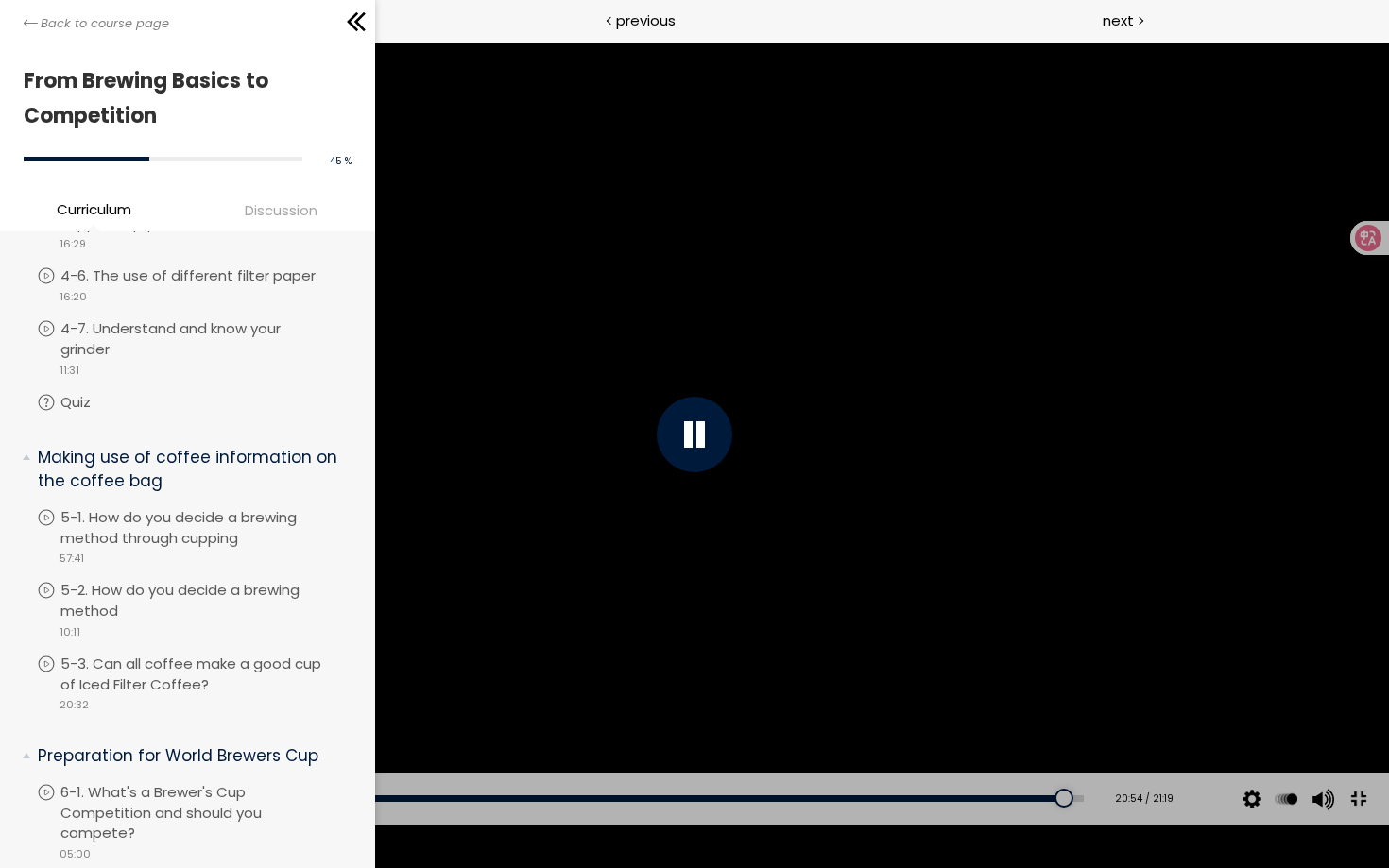 click at bounding box center (1358, 798) 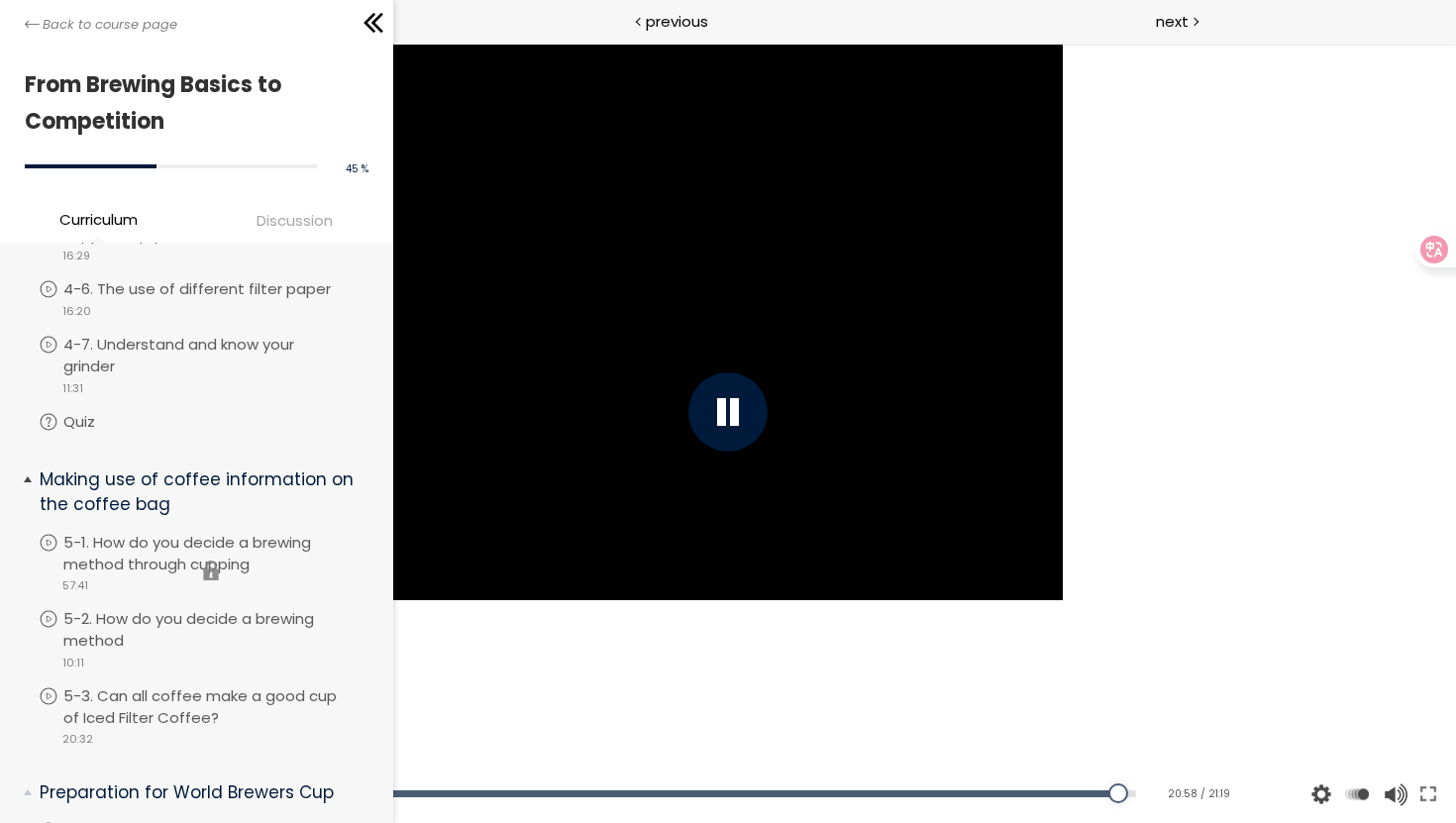 scroll, scrollTop: 2244, scrollLeft: 0, axis: vertical 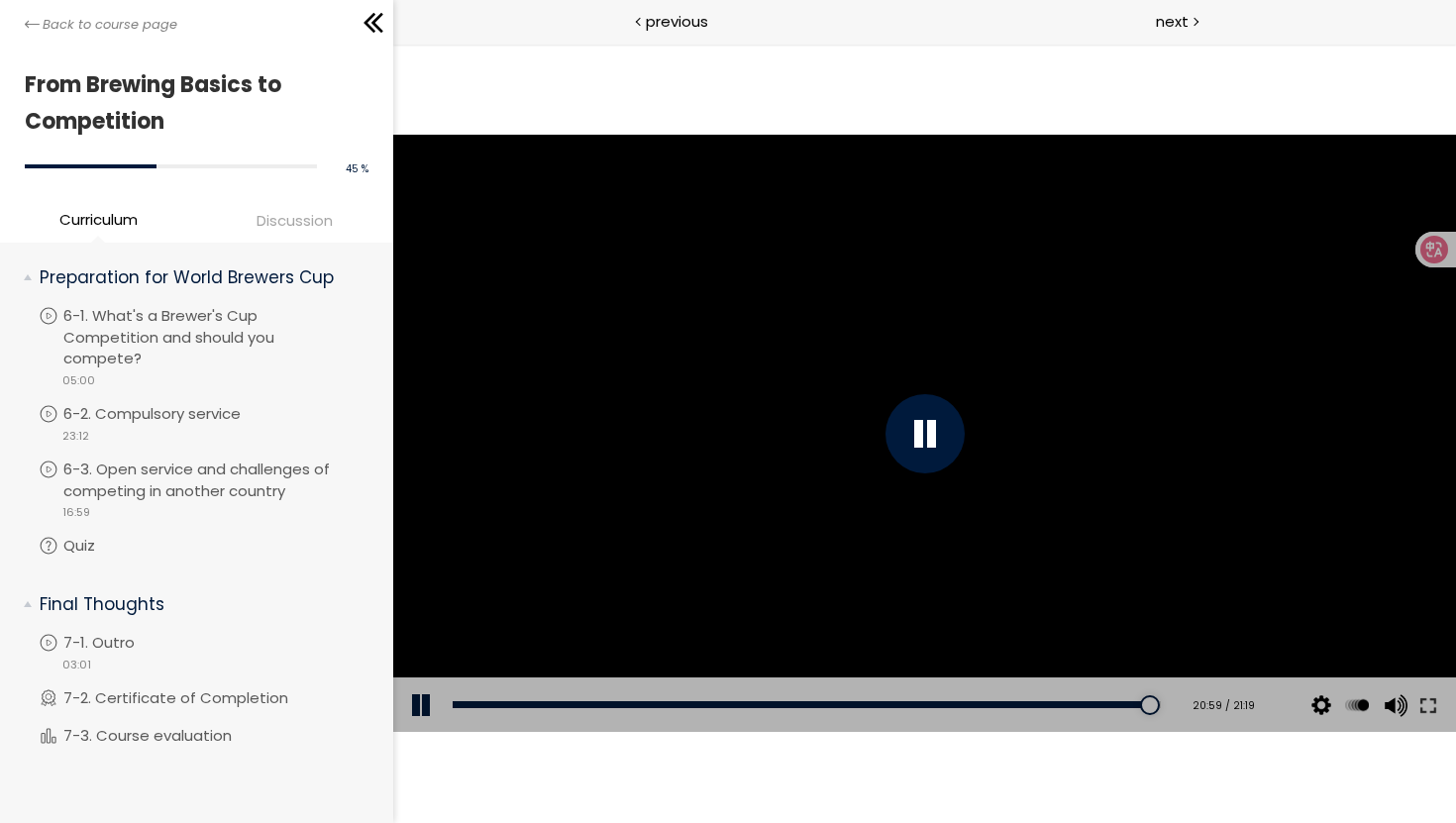 click at bounding box center [923, 434] 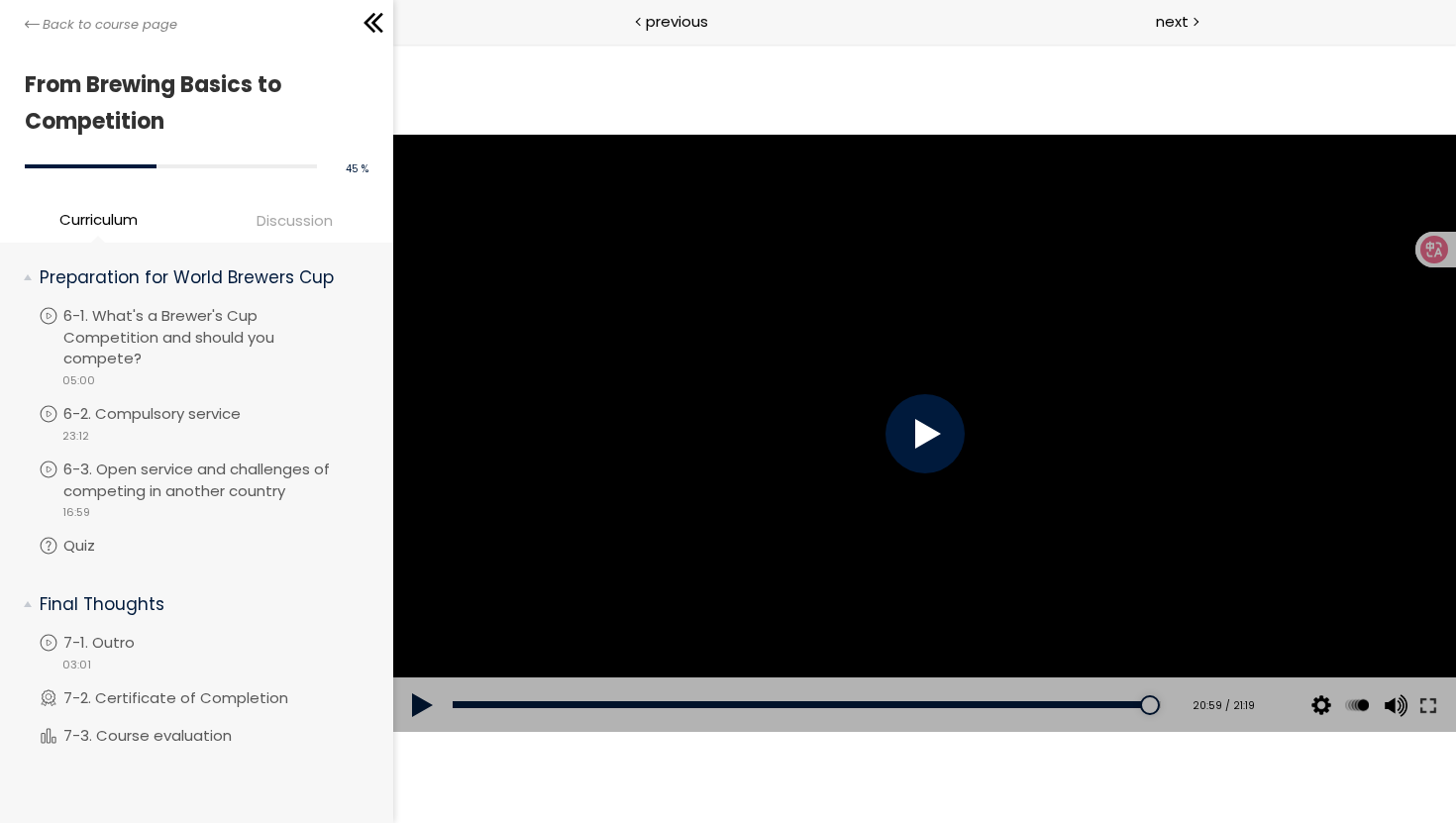 click at bounding box center [923, 434] 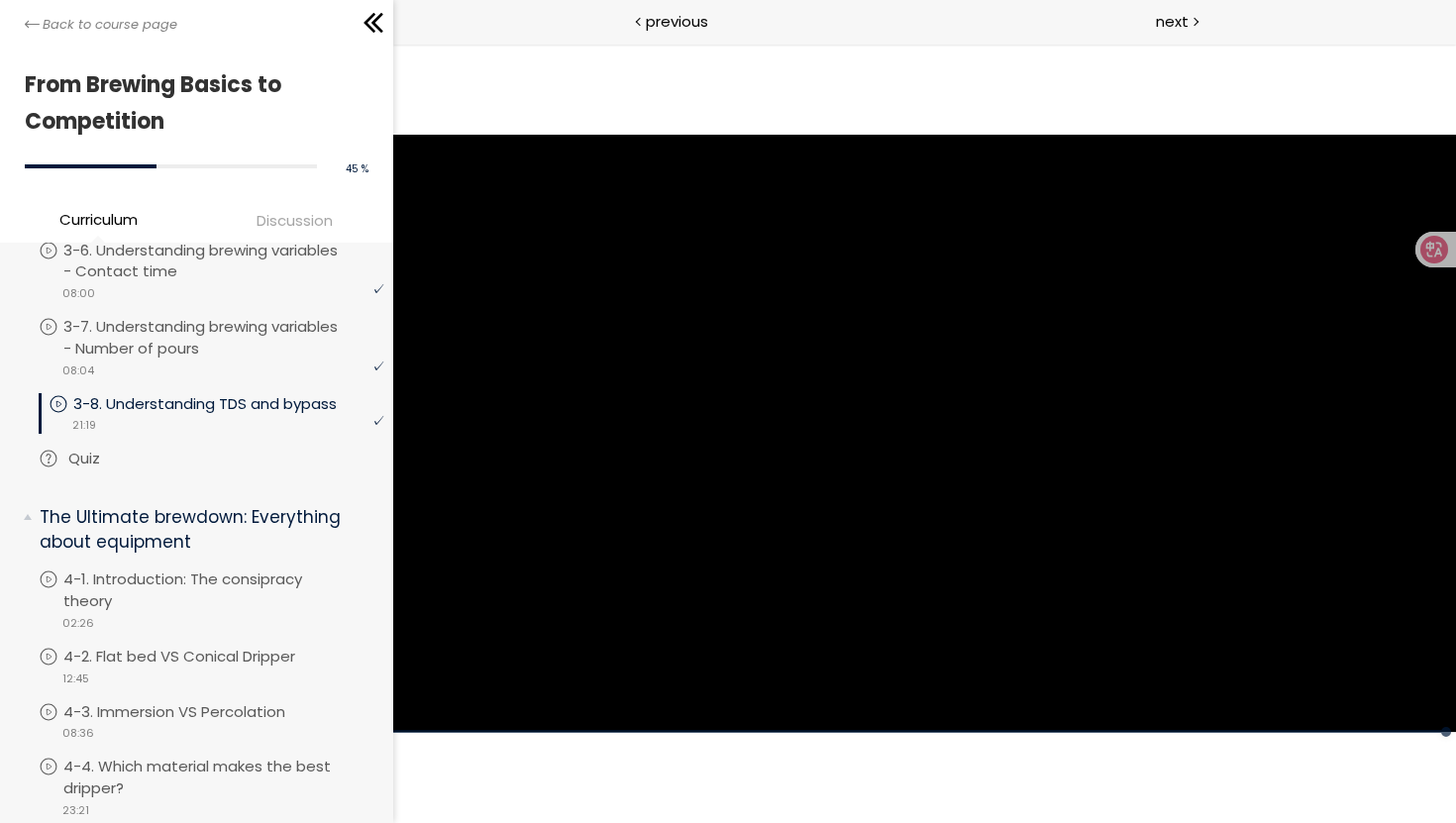 scroll, scrollTop: 1093, scrollLeft: 0, axis: vertical 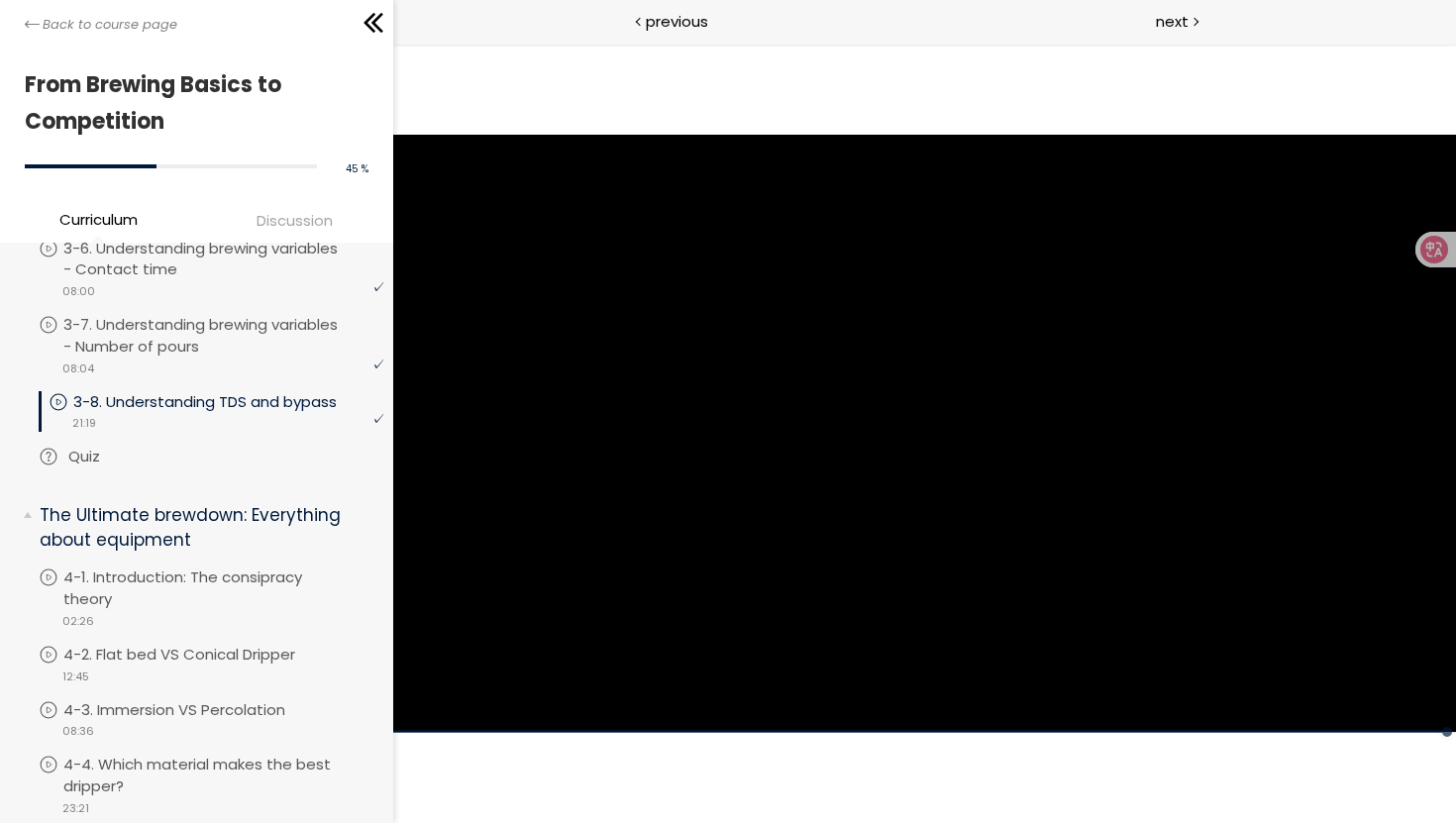 click on "Quiz" at bounding box center [104, 457] 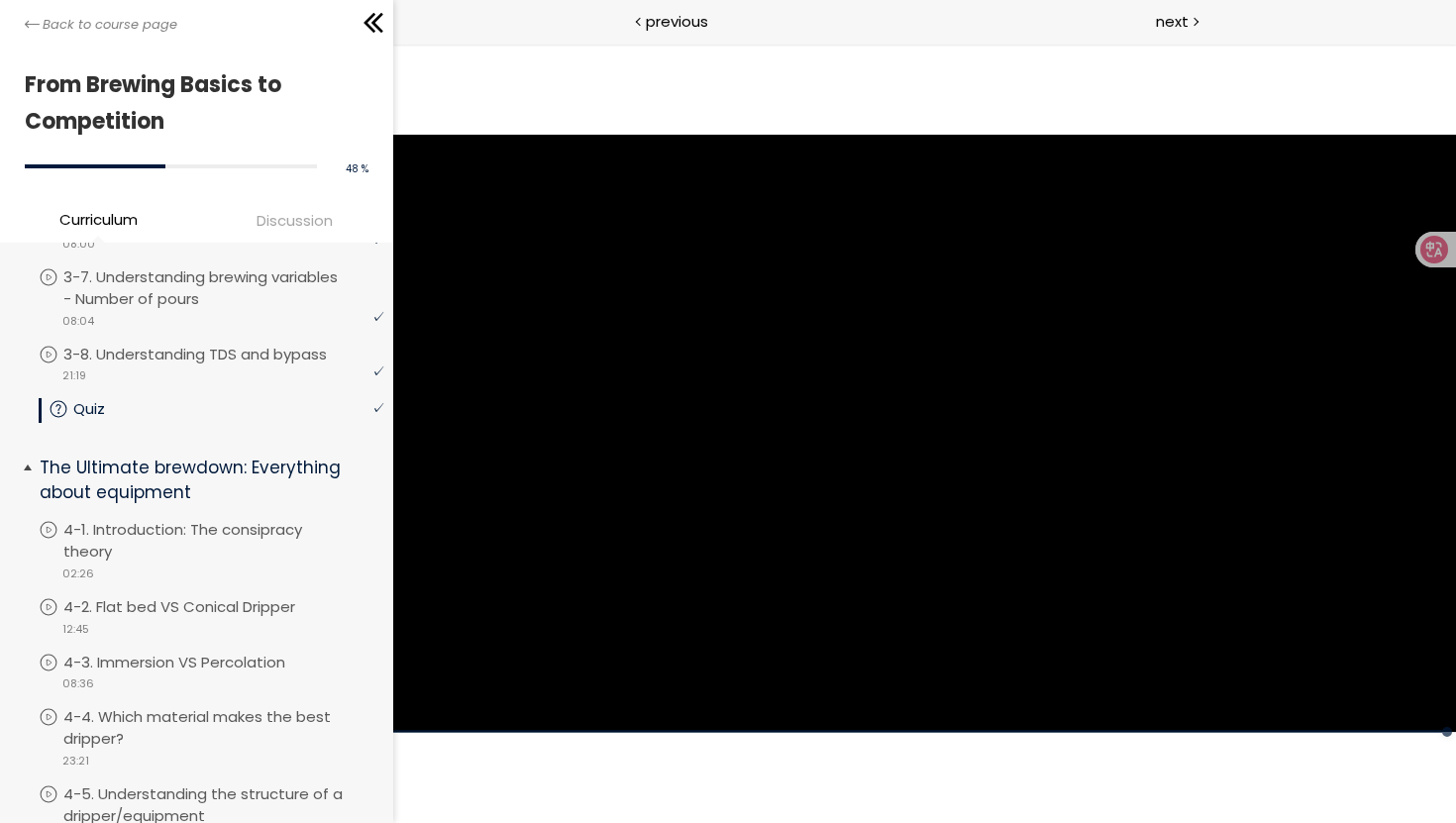 scroll, scrollTop: 1244, scrollLeft: 0, axis: vertical 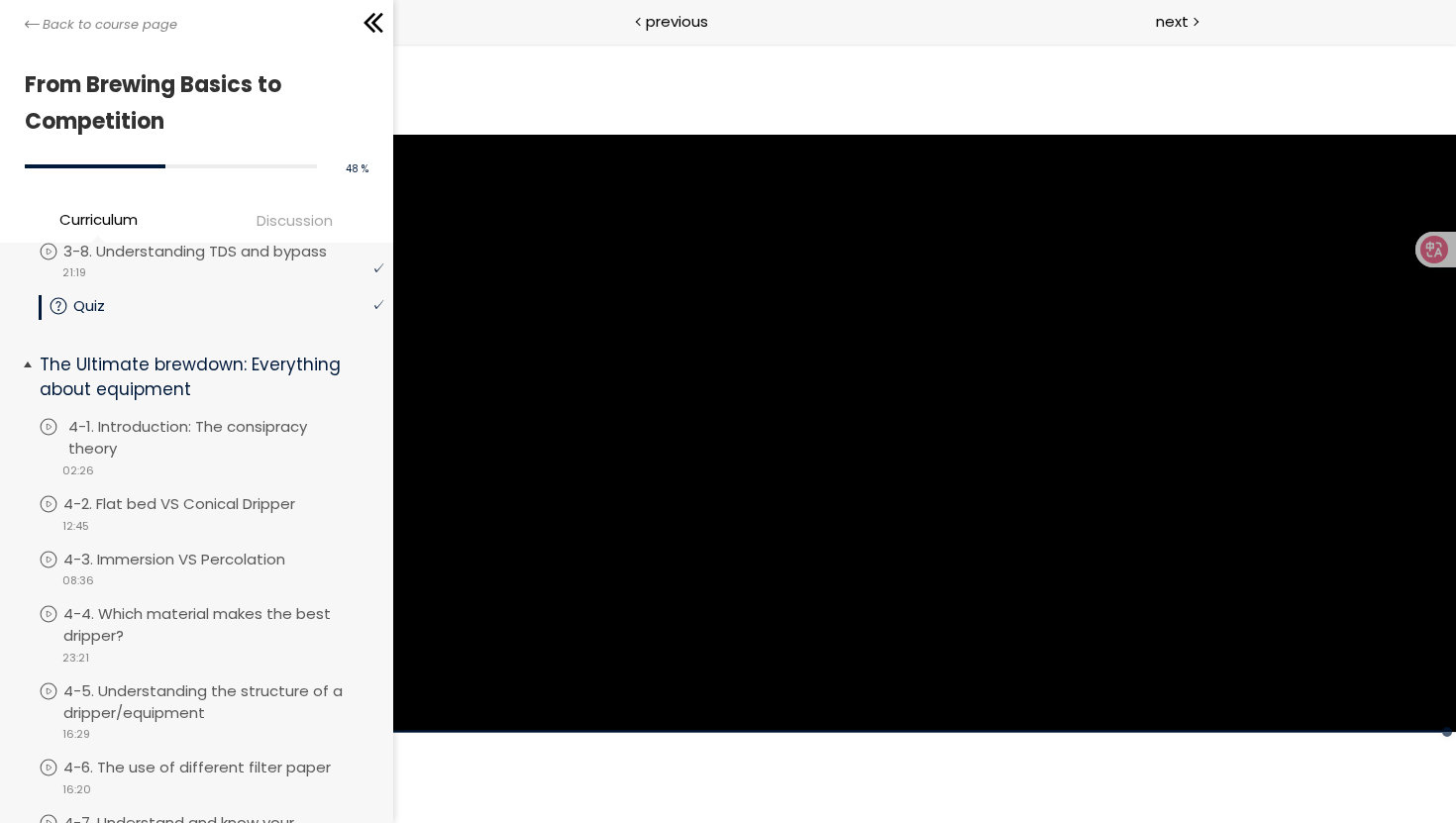 click on "4-1. Introduction: The consipracy theory" at bounding box center (228, 438) 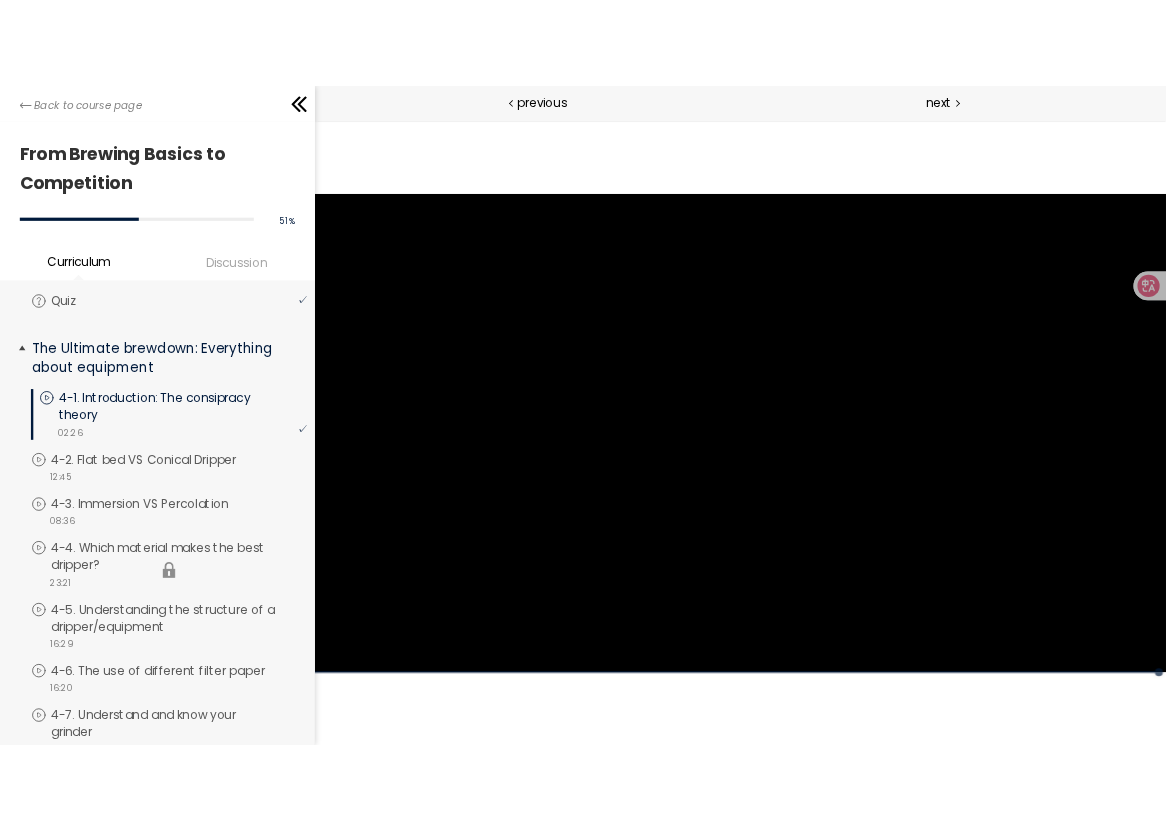 scroll, scrollTop: 1345, scrollLeft: 0, axis: vertical 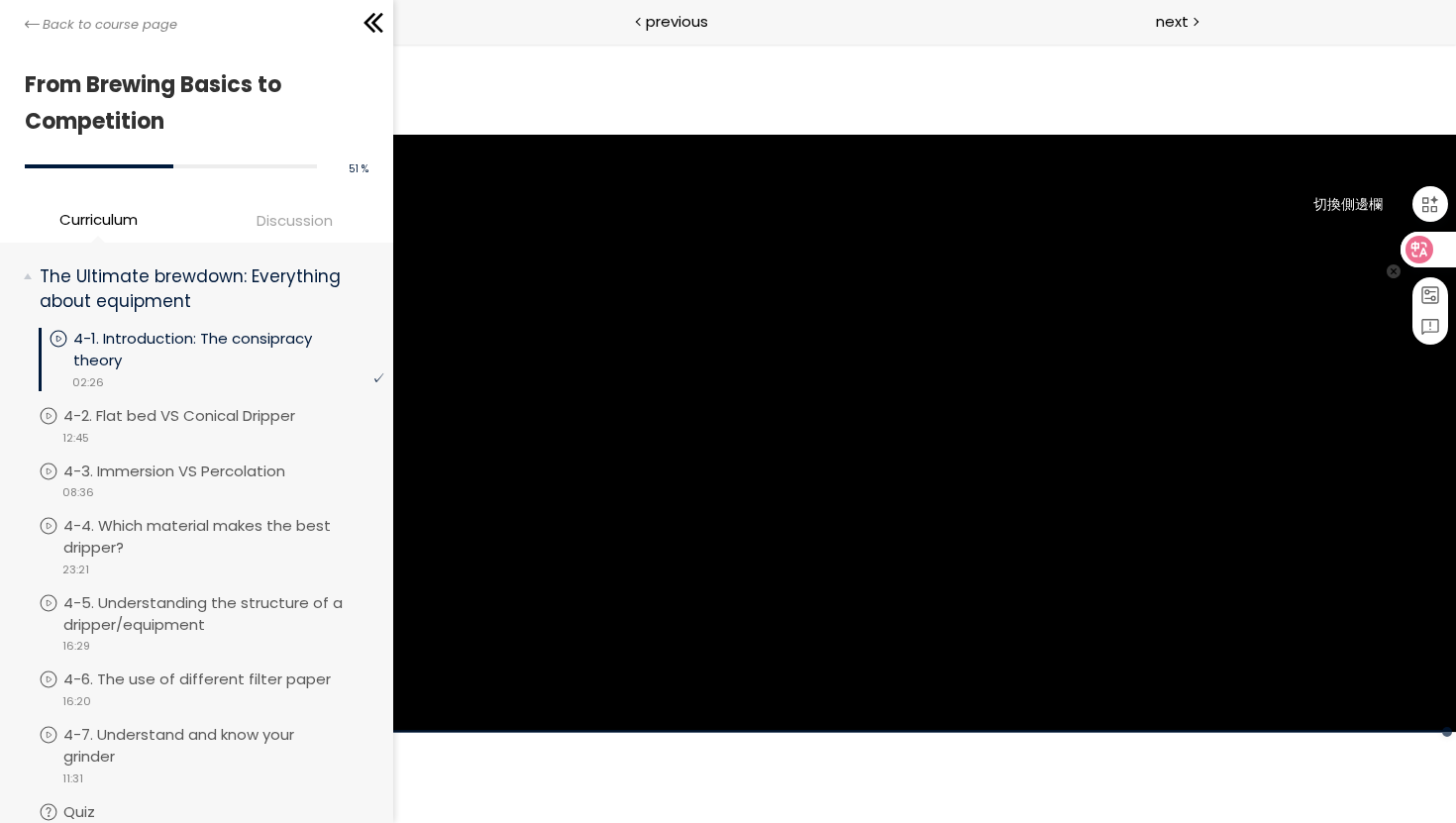 click at bounding box center [1430, 204] 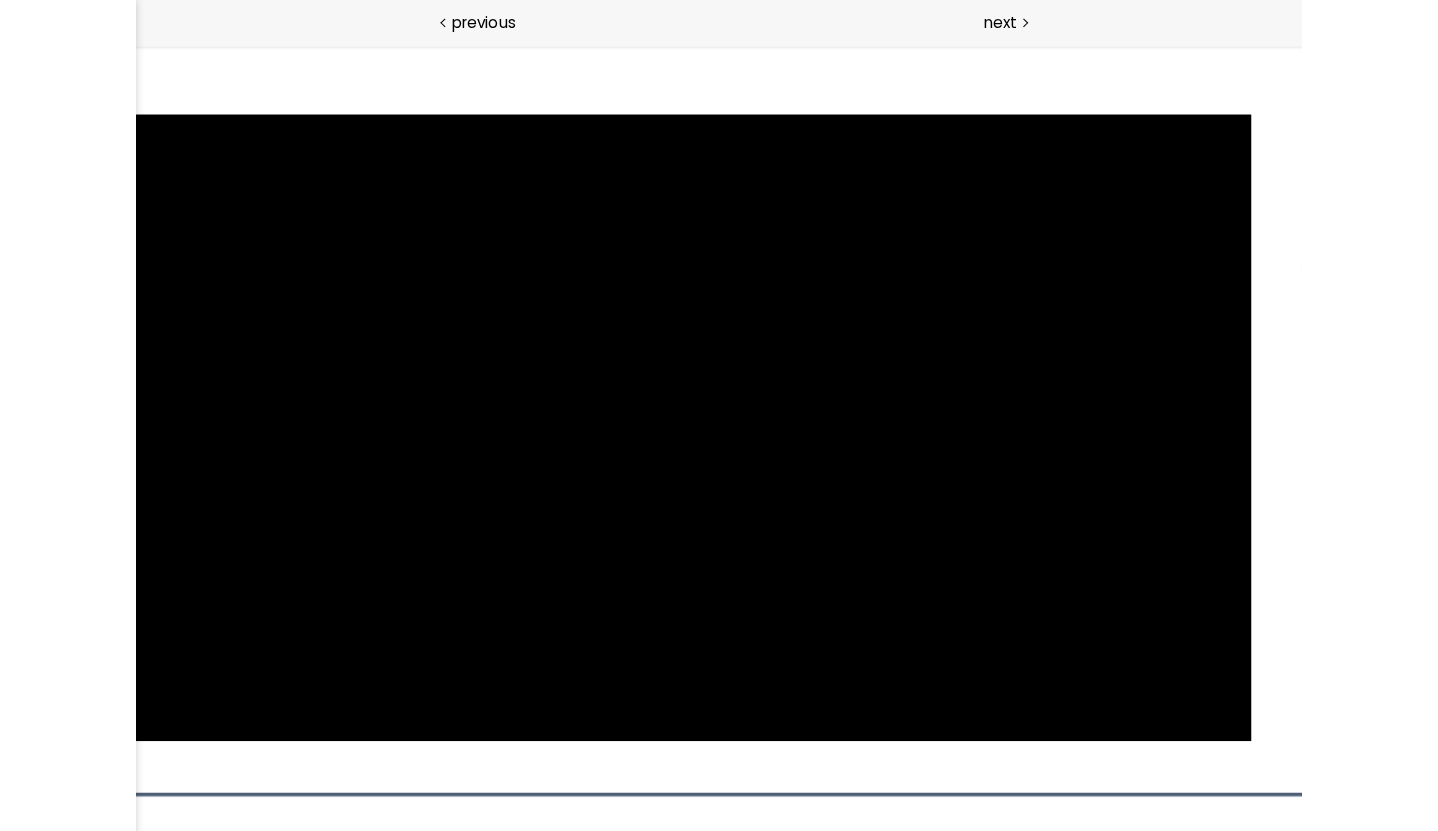 scroll, scrollTop: 1345, scrollLeft: 0, axis: vertical 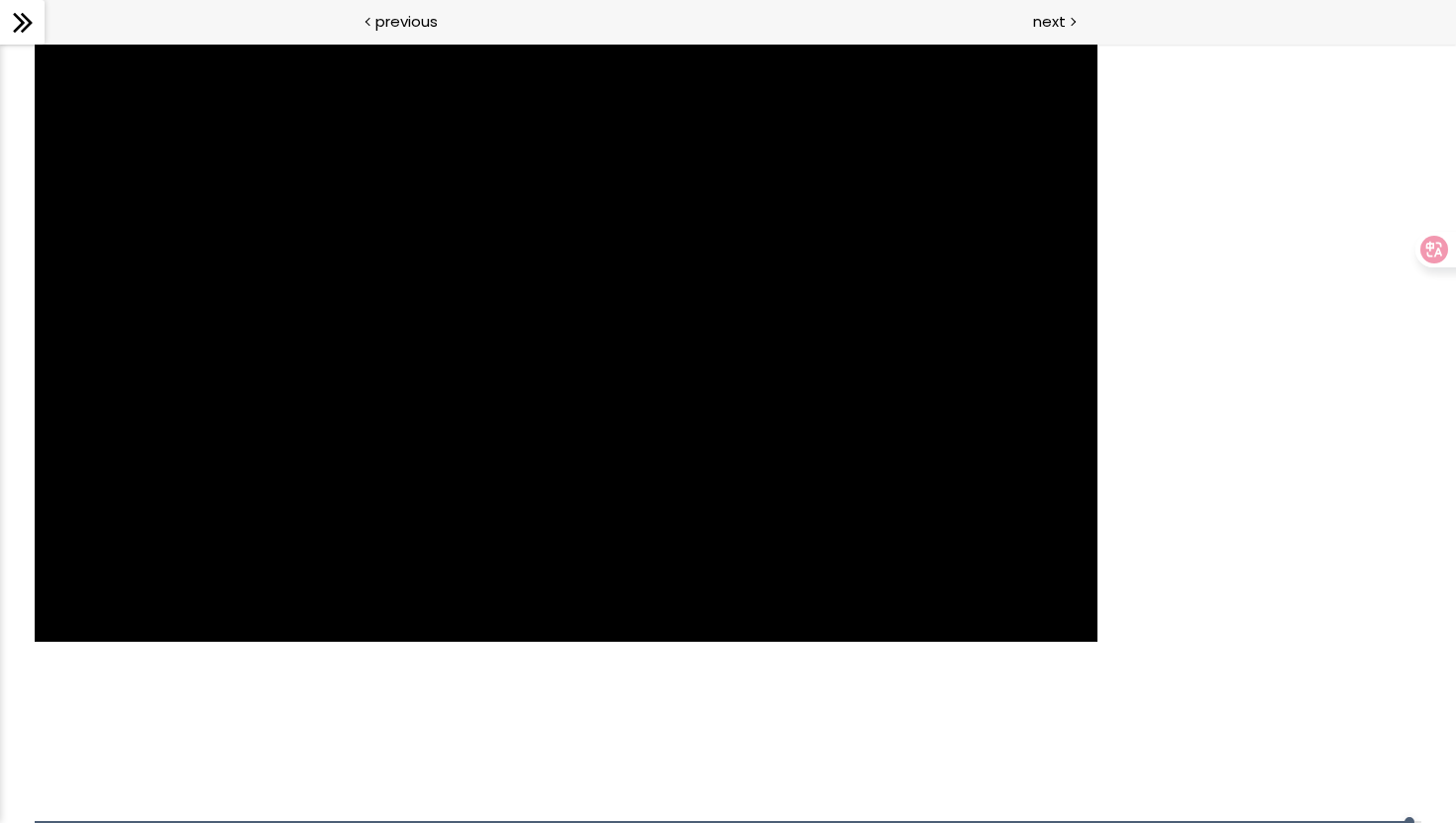 click 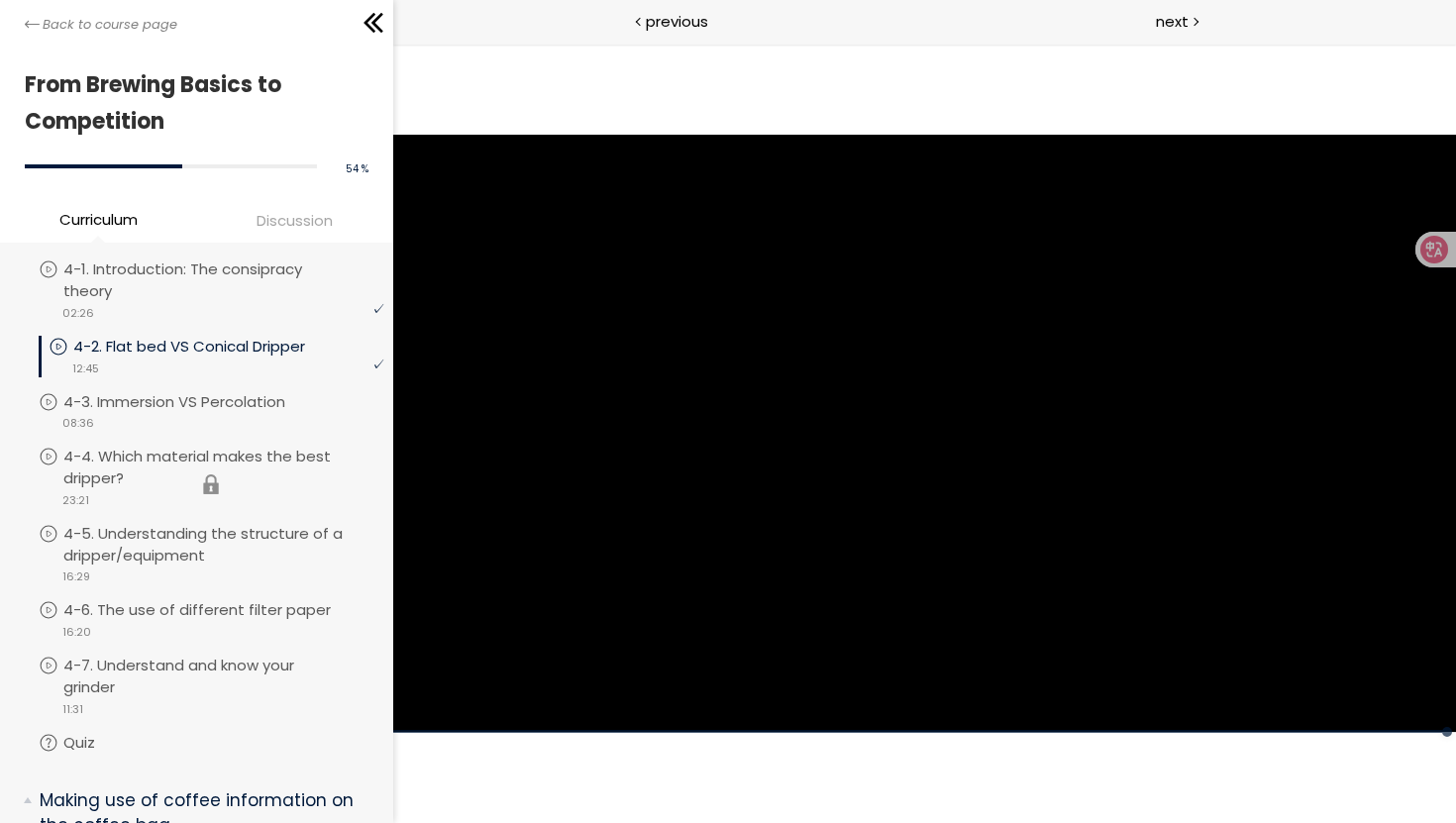 scroll, scrollTop: 1420, scrollLeft: 0, axis: vertical 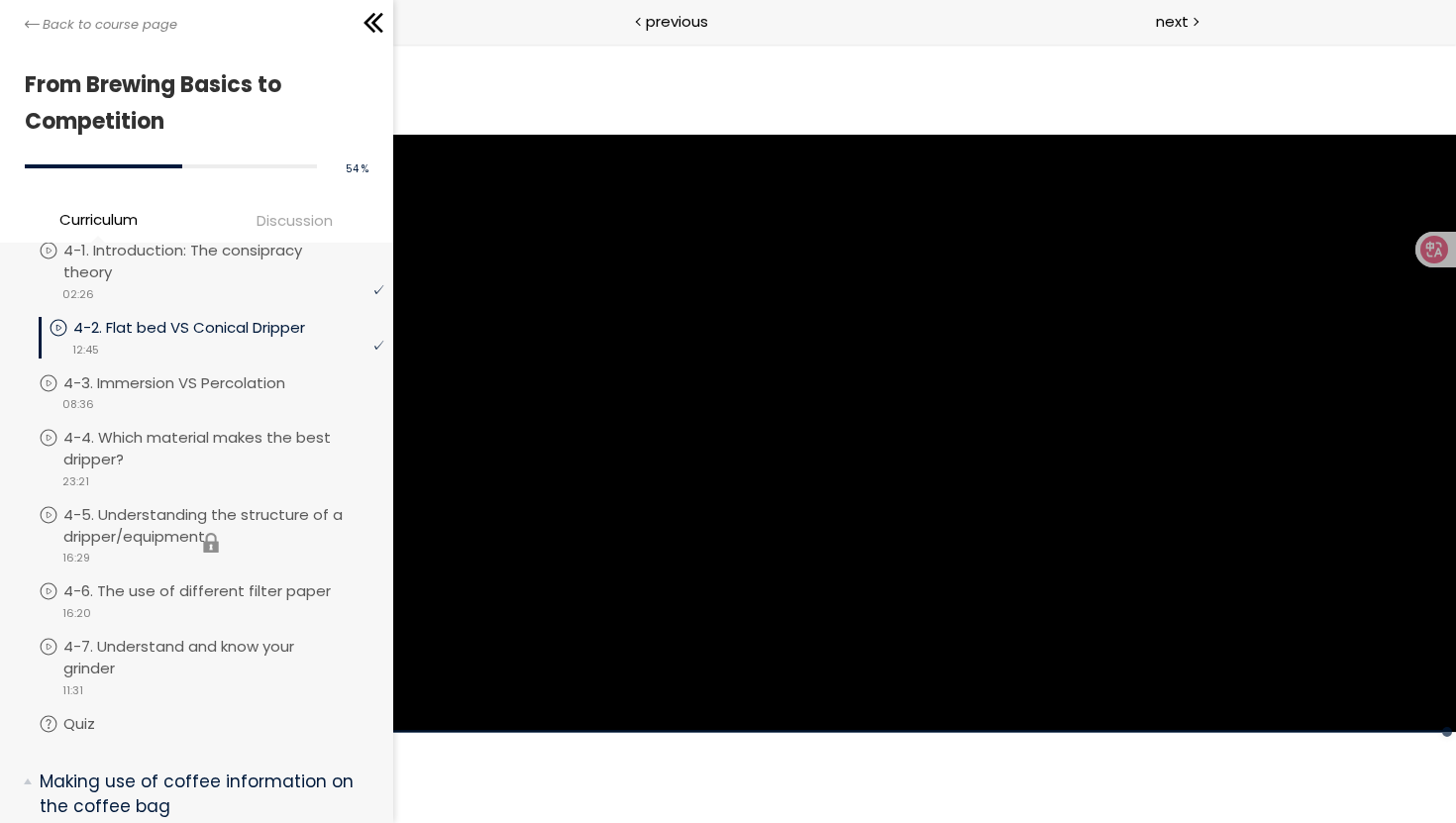 click on "You have to complete unit (4-5. Understanding the structure of a dripper/equipment) in order to continue.
4-5. Understanding the structure of a dripper/equipment   video     16:29" at bounding box center [211, 543] 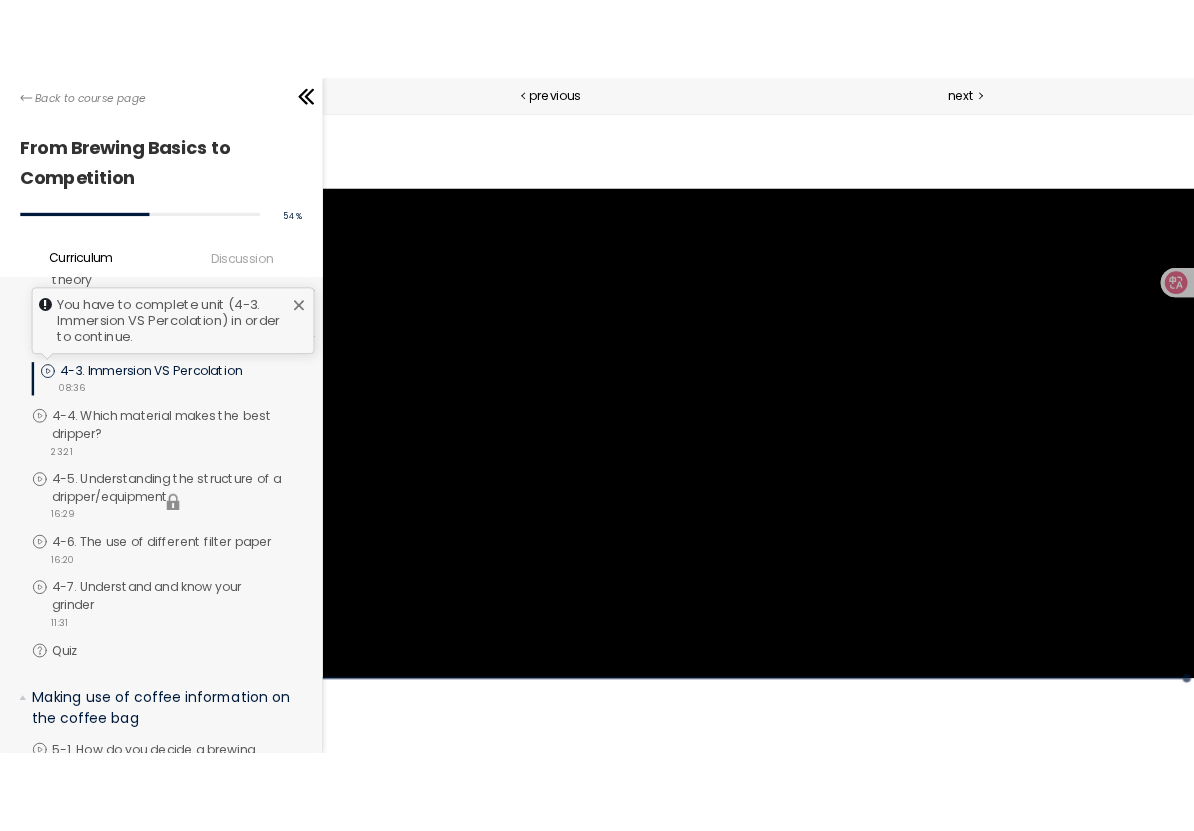 scroll, scrollTop: 1465, scrollLeft: 0, axis: vertical 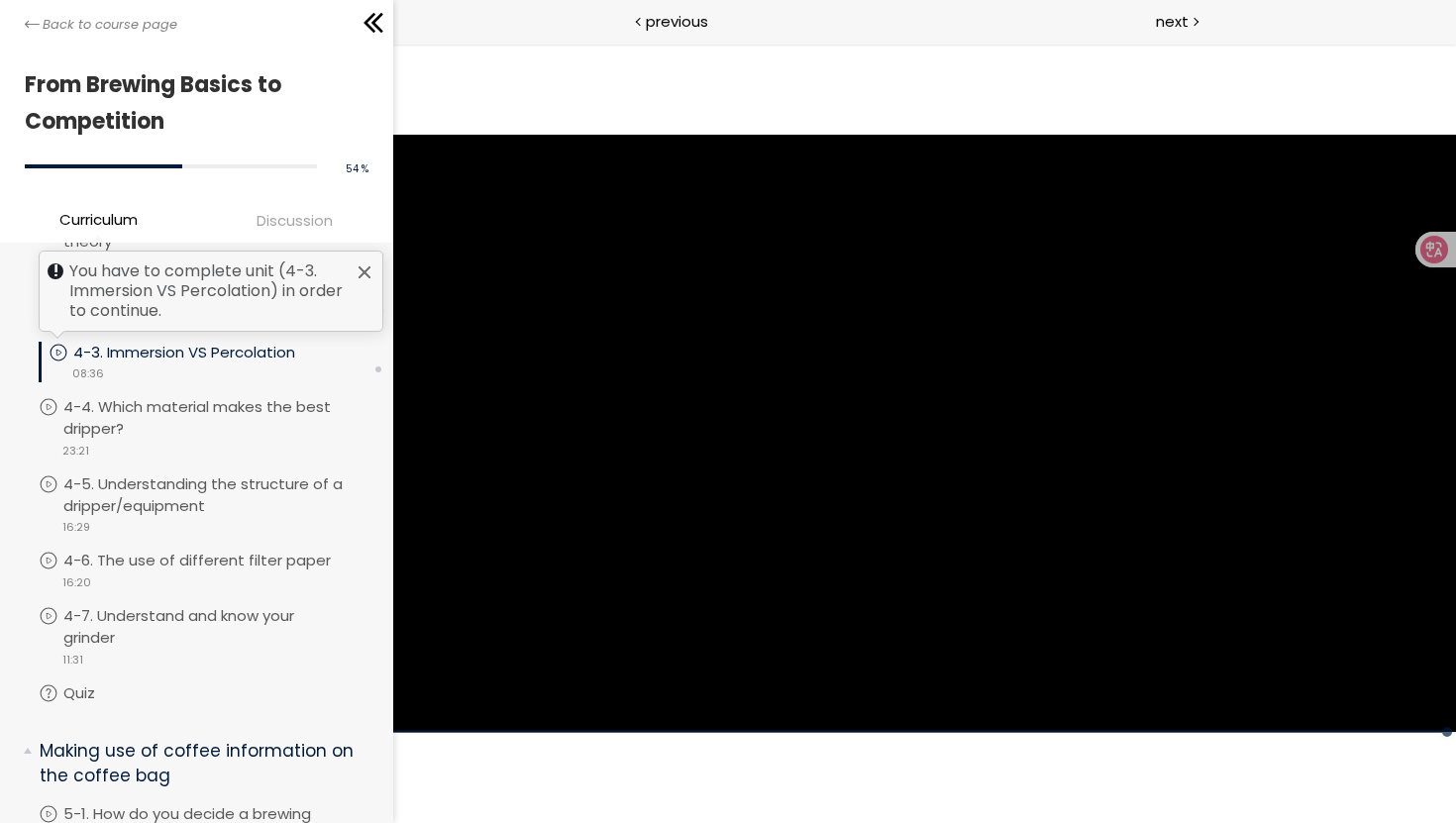 click on "You have to complete unit (4-3. Immersion VS Percolation) in order to continue." at bounding box center [211, 291] 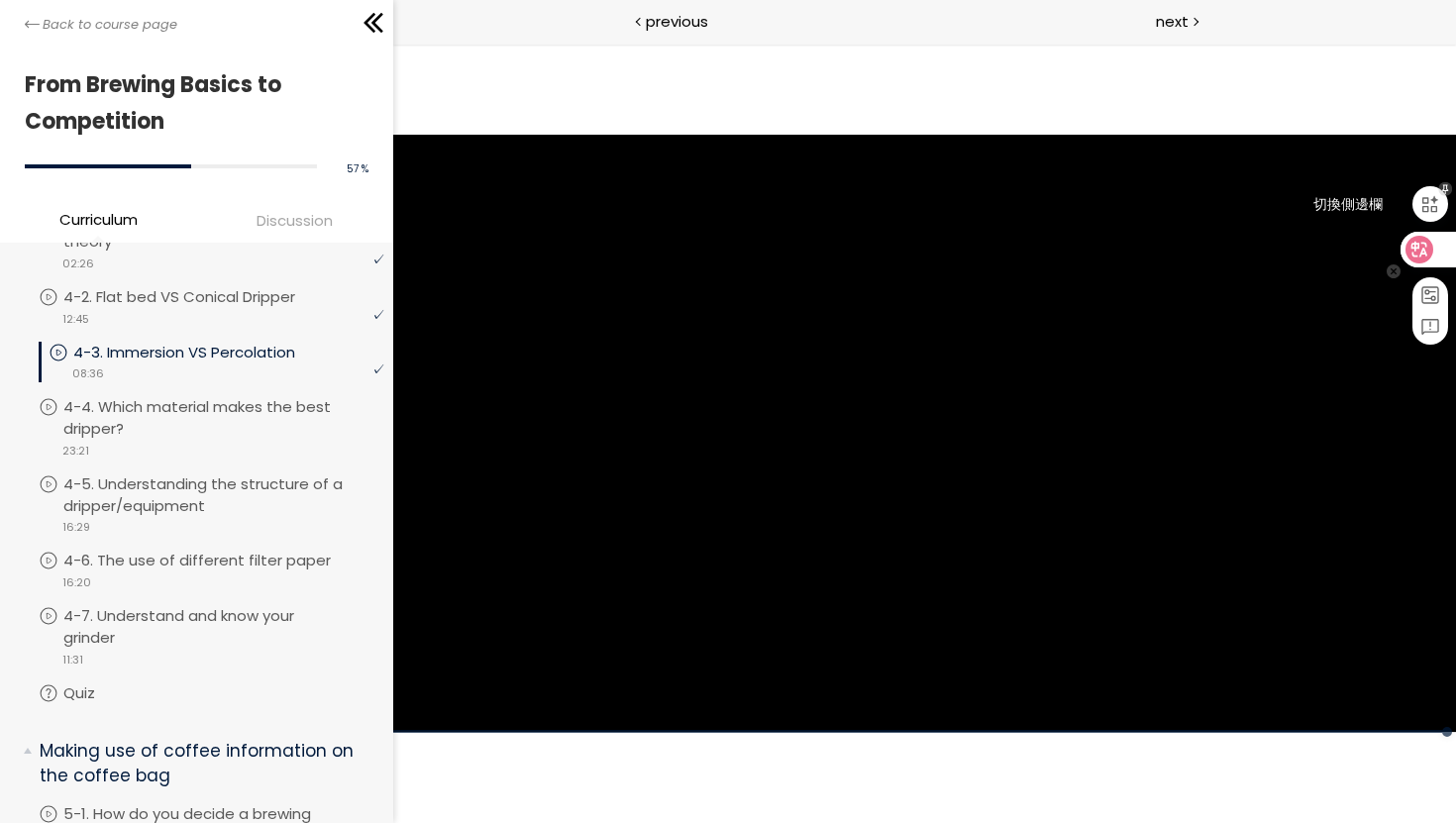 click 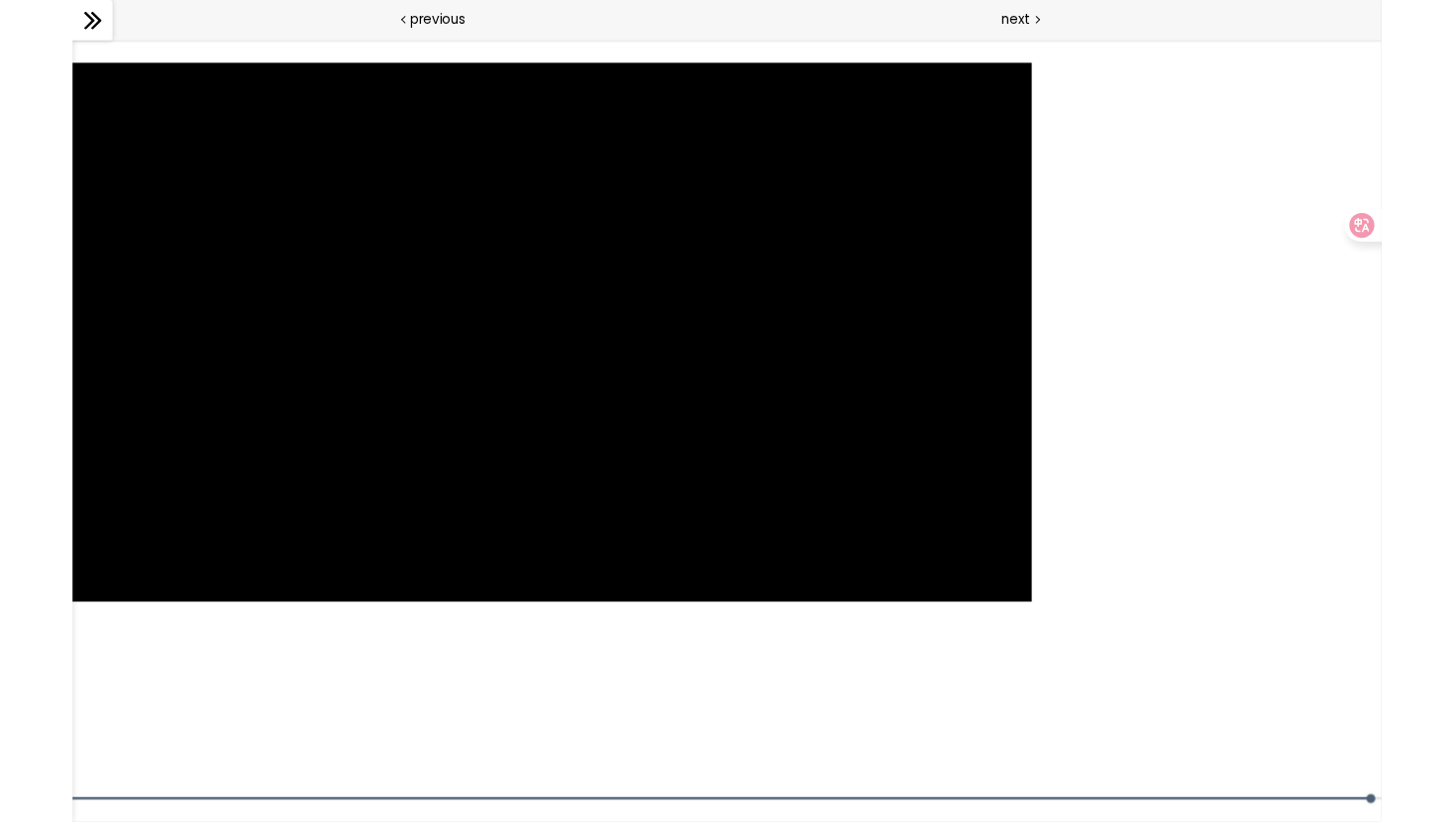 scroll, scrollTop: 1451, scrollLeft: 0, axis: vertical 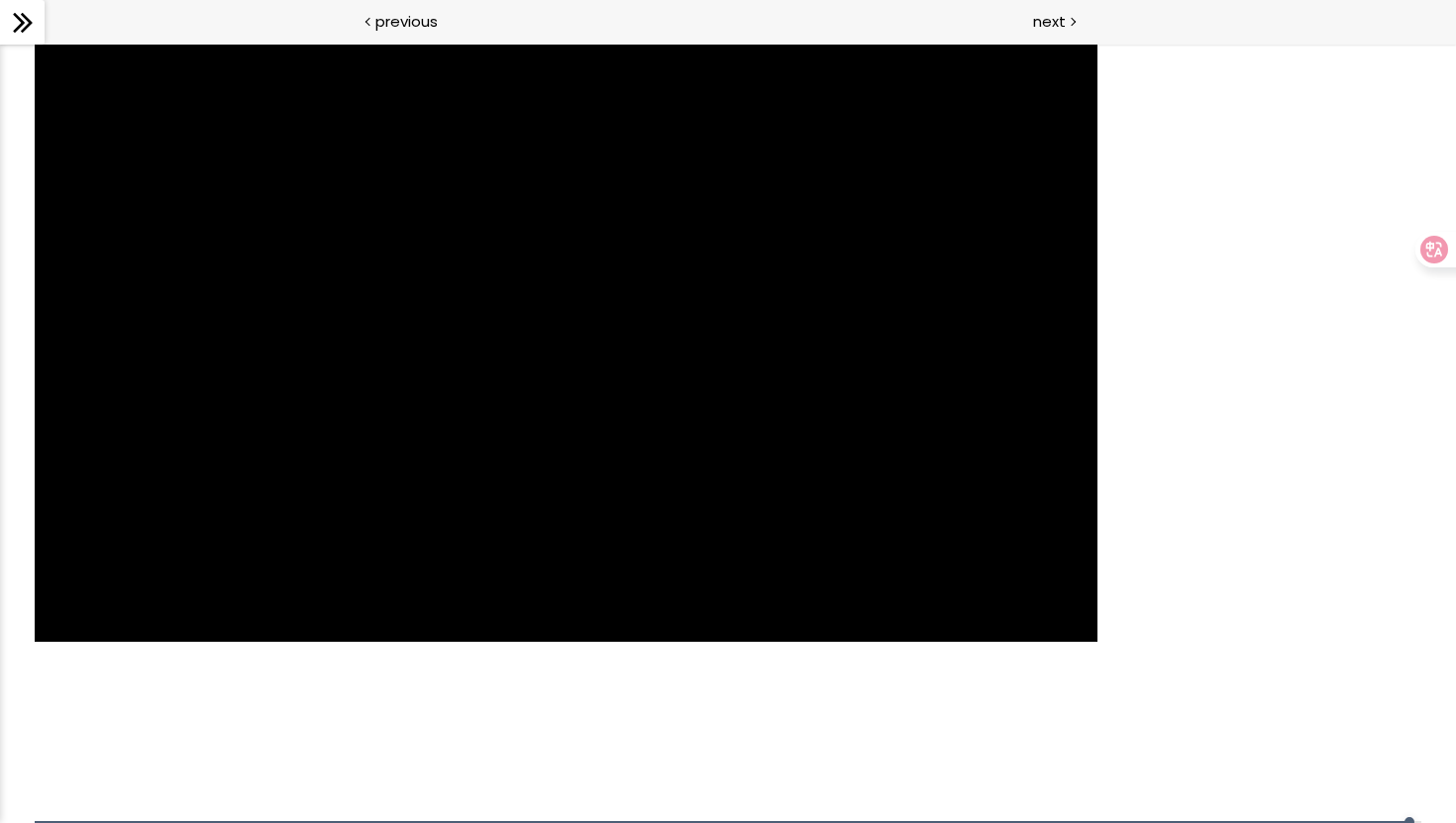 click 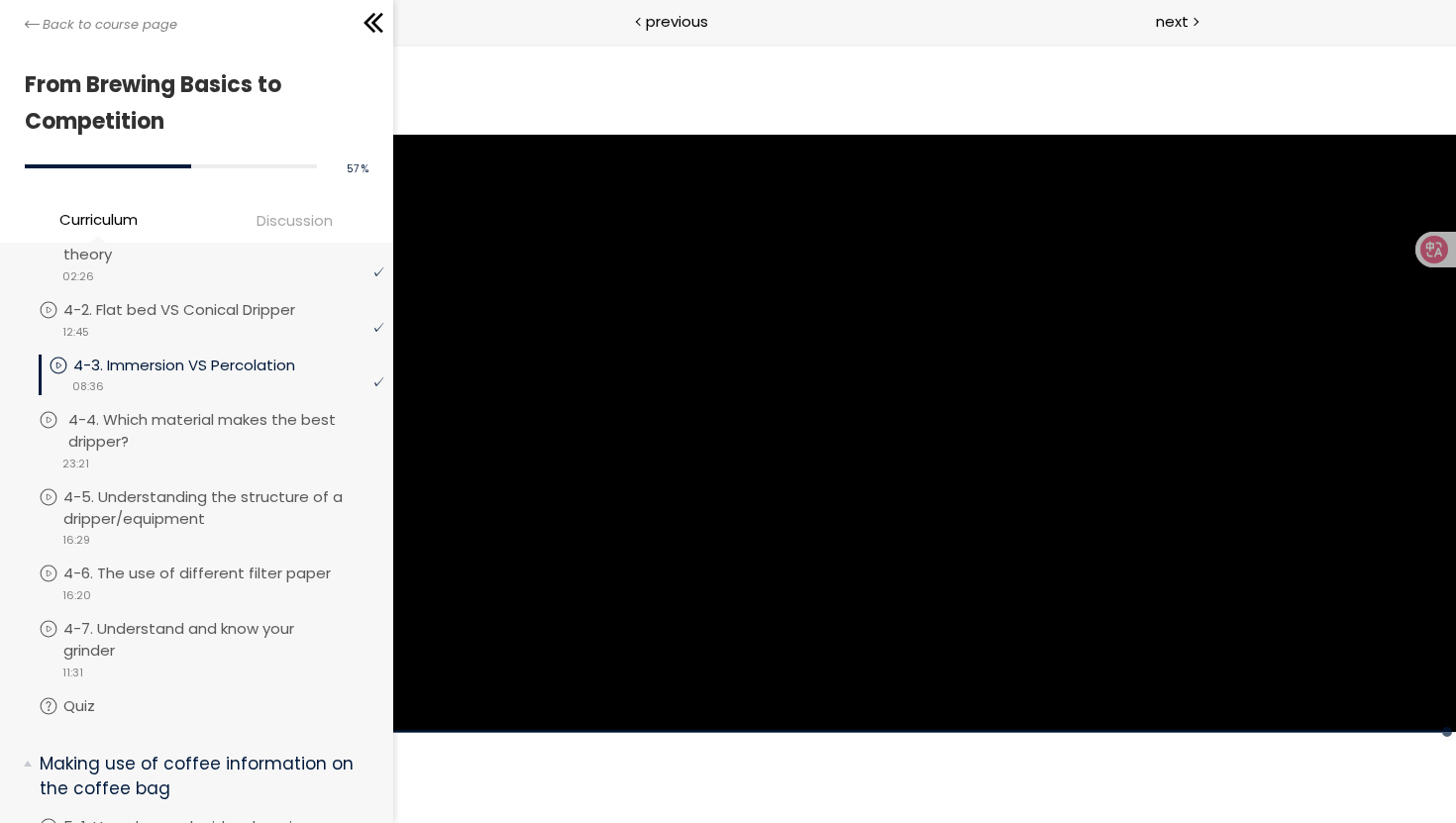 scroll, scrollTop: 1445, scrollLeft: 0, axis: vertical 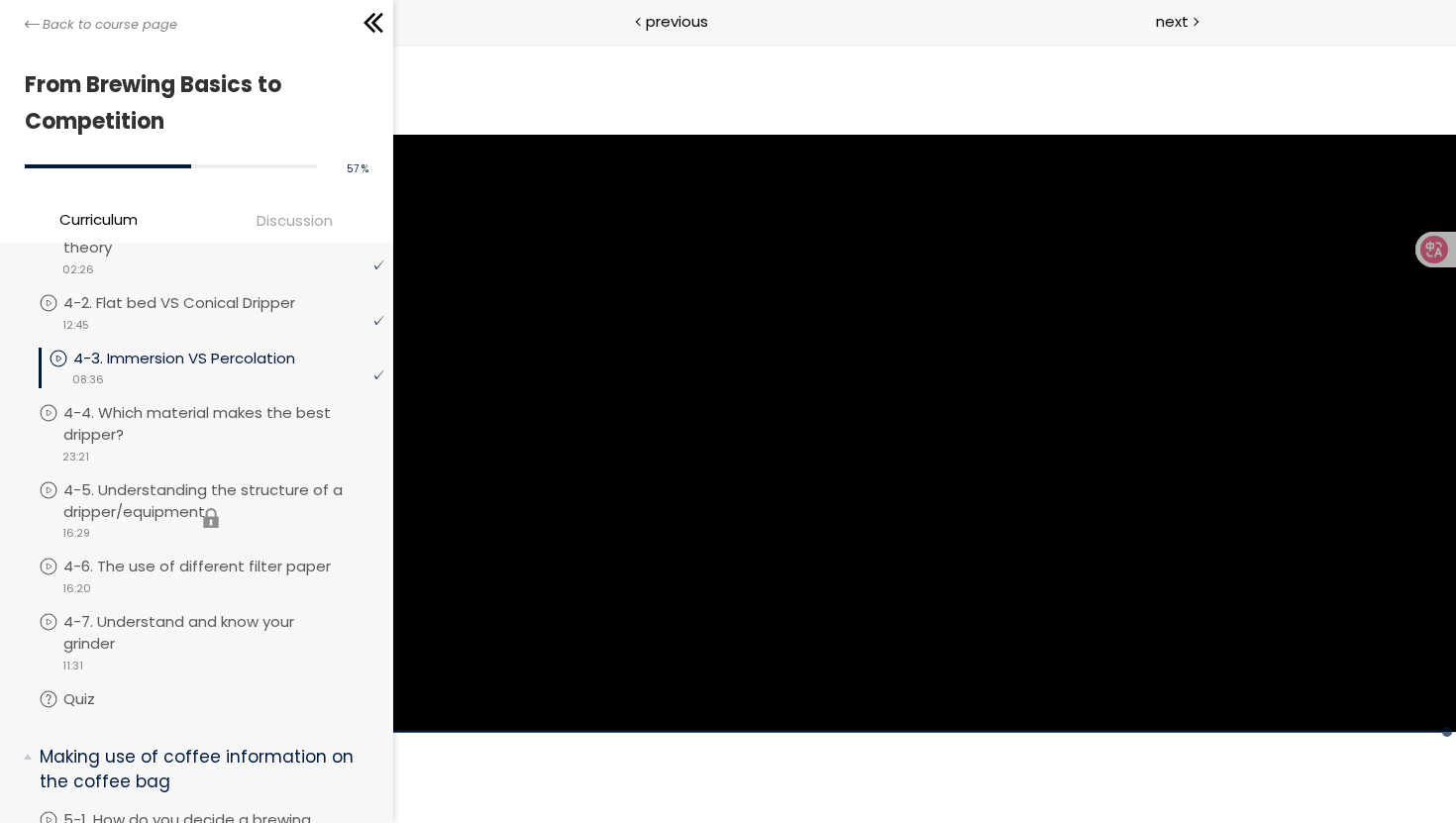 click on "You have to complete unit (4-5. Understanding the structure of a dripper/equipment) in order to continue.
4-5. Understanding the structure of a dripper/equipment   video     16:29" at bounding box center (211, 518) 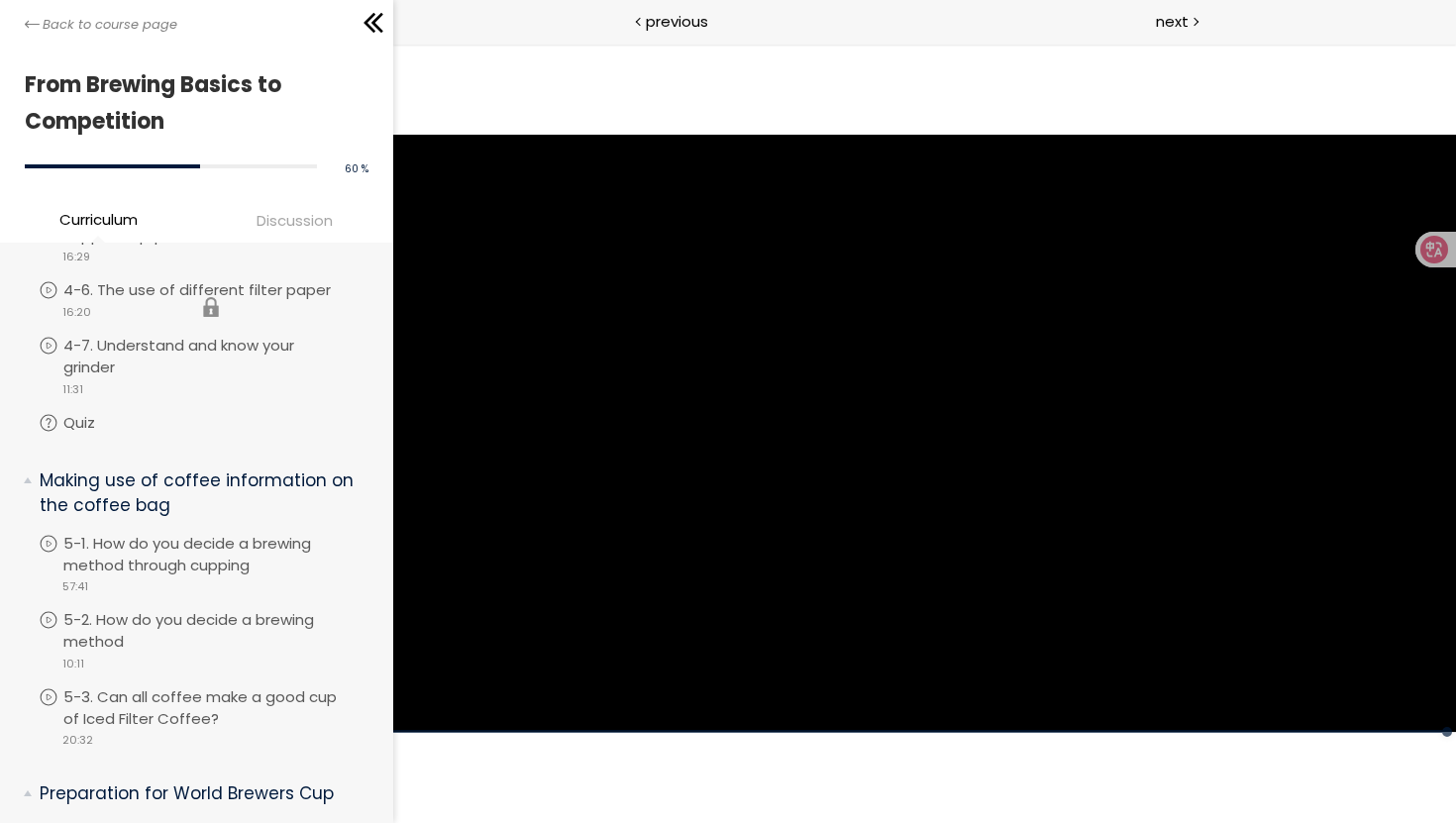 scroll, scrollTop: 1720, scrollLeft: 0, axis: vertical 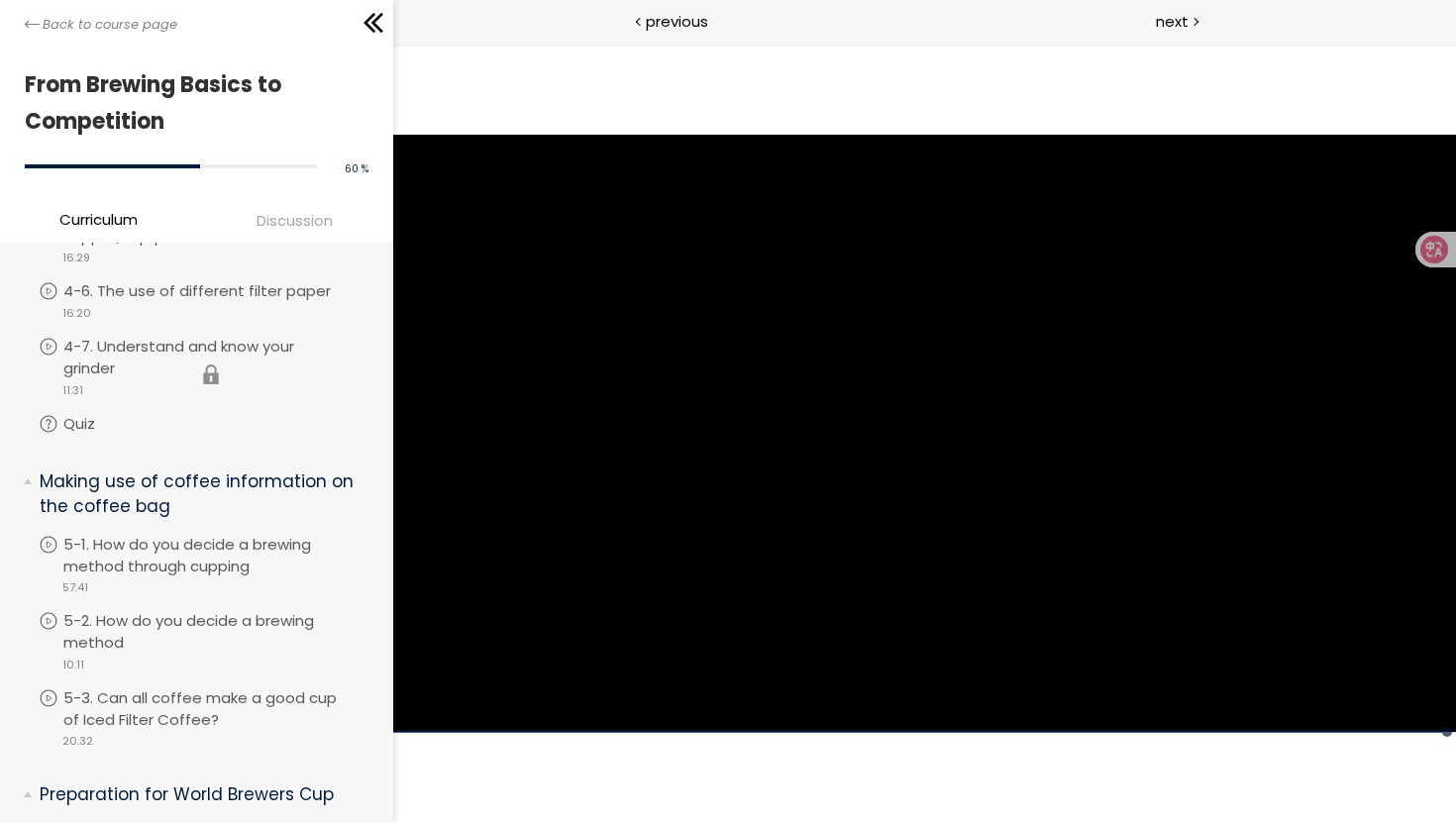click on "You have to complete unit (4-7. Understand and know your grinder) in order to continue.
4-7. Understand and know your grinder   video     11:31" at bounding box center (211, 374) 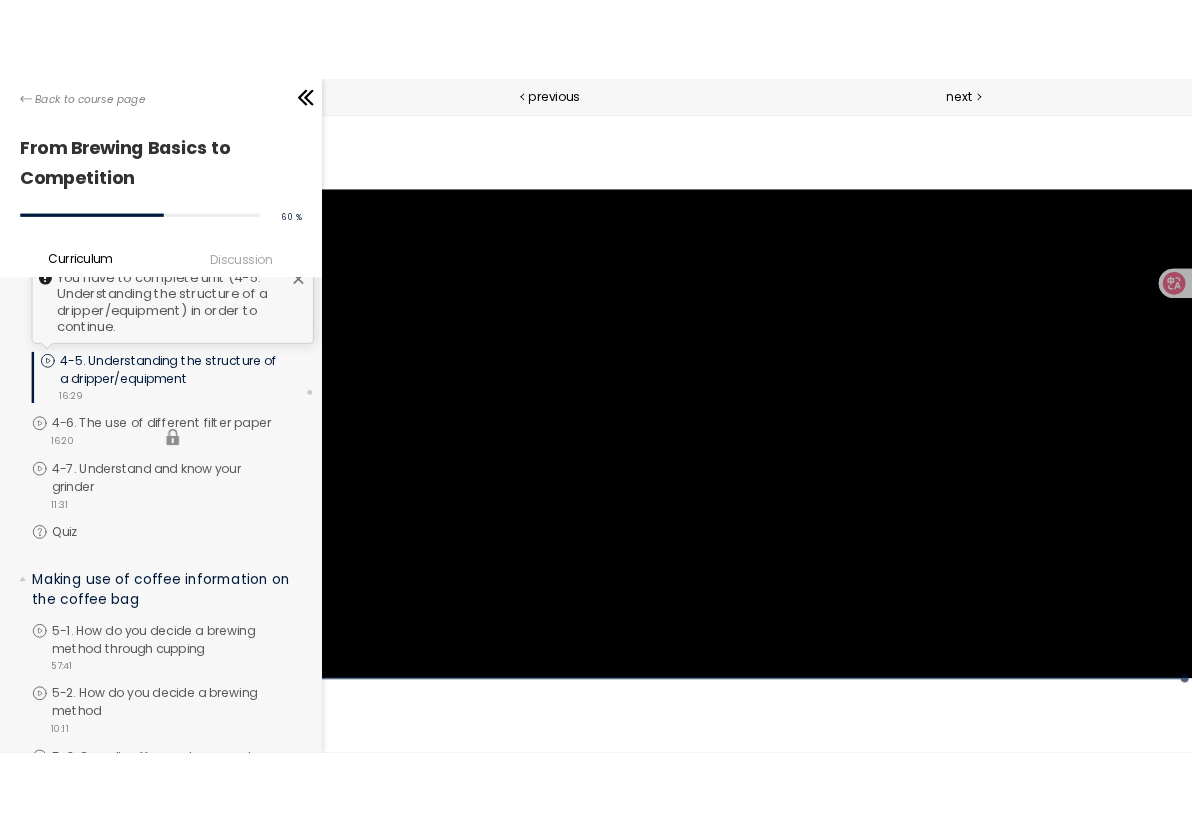 scroll, scrollTop: 1598, scrollLeft: 0, axis: vertical 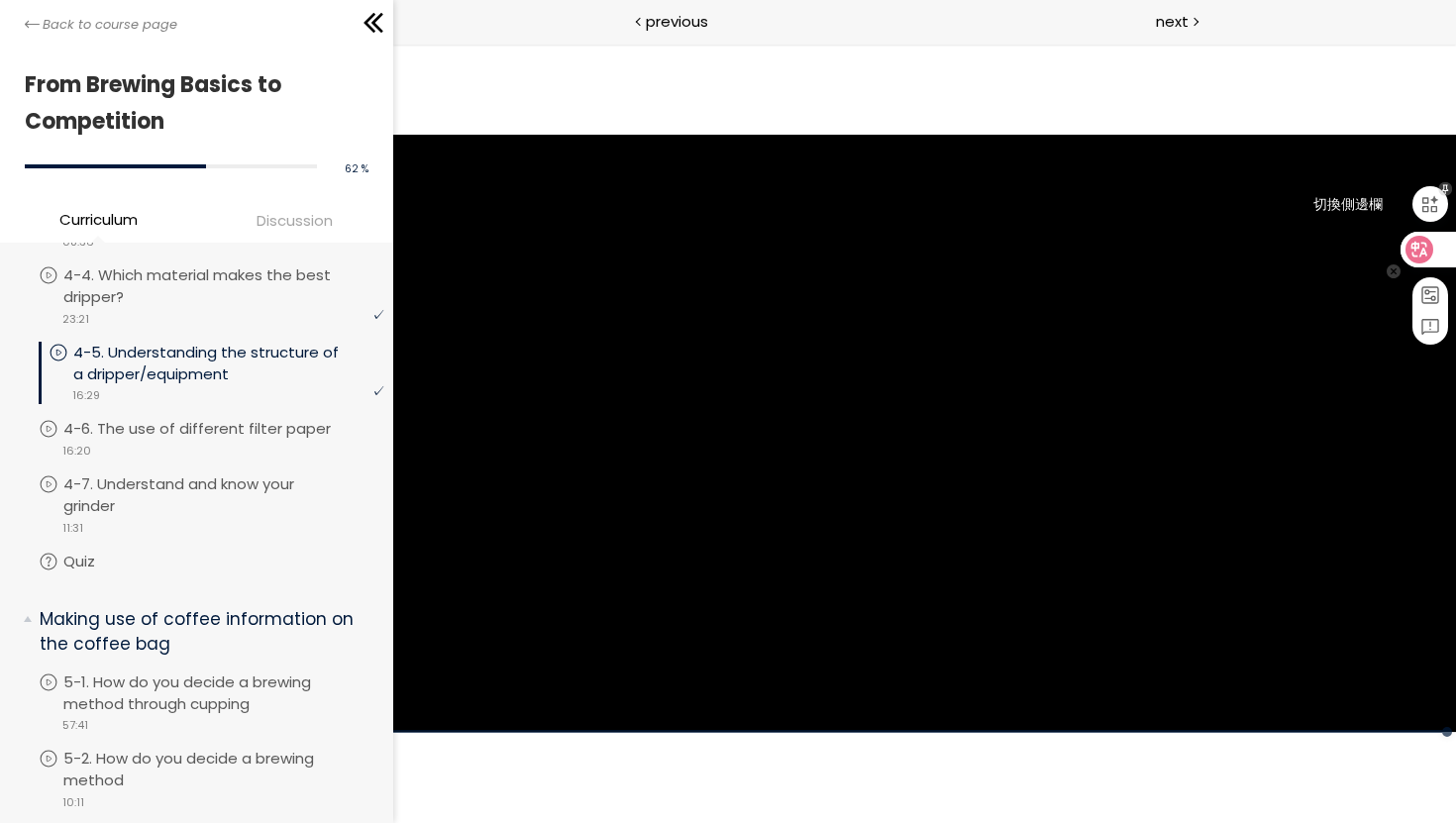 click at bounding box center [1430, 204] 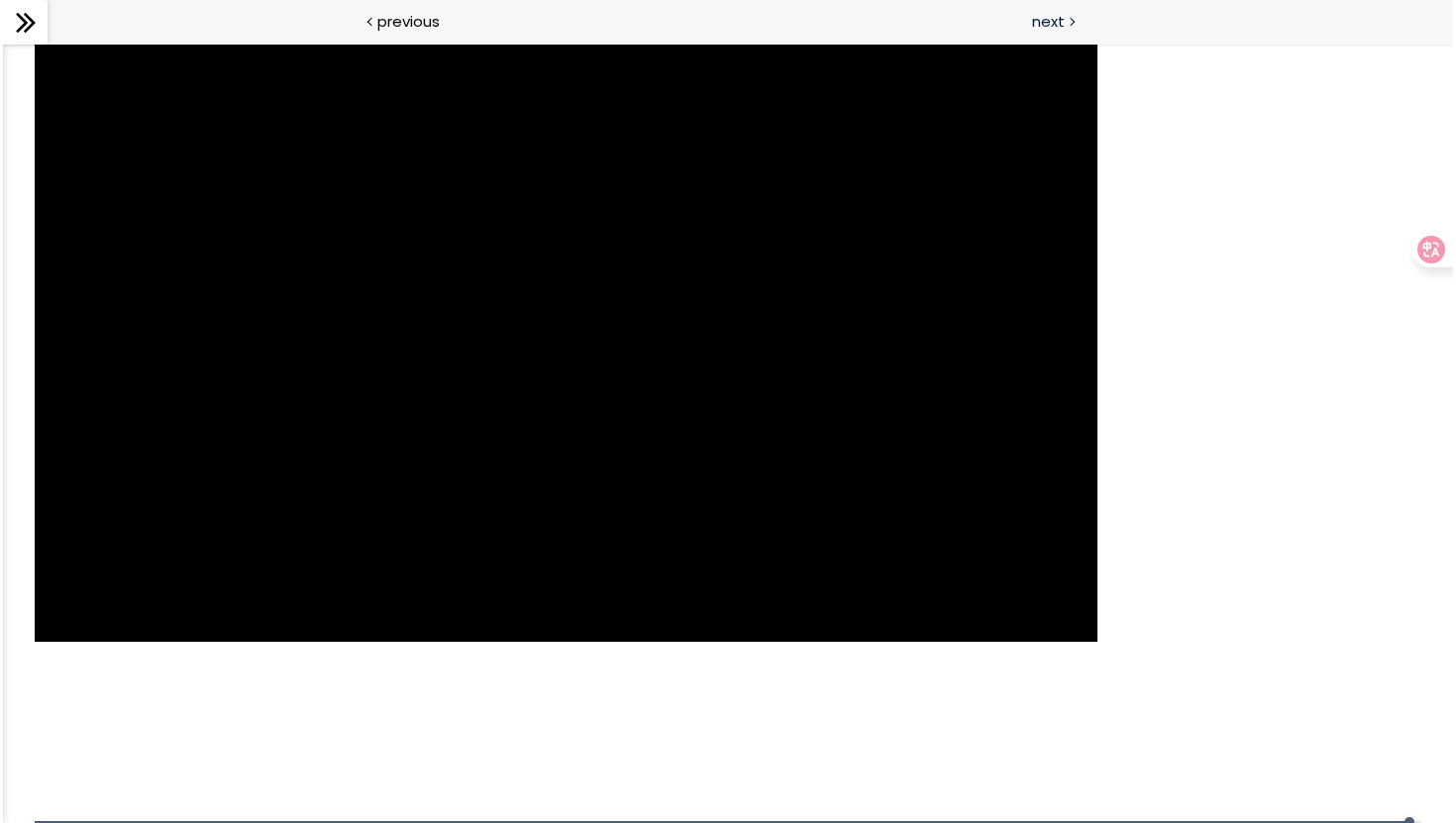 scroll, scrollTop: 1583, scrollLeft: 0, axis: vertical 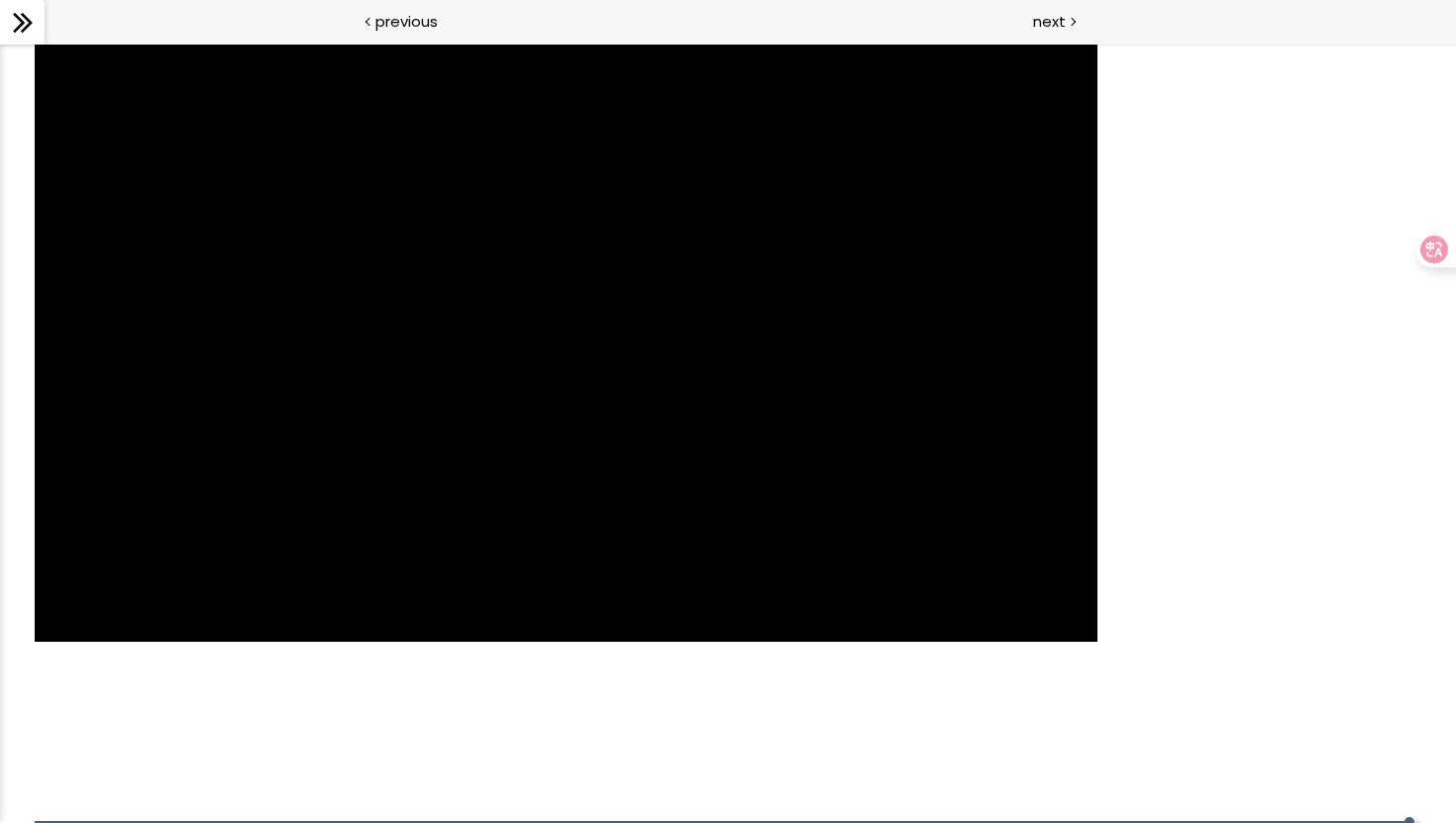 click 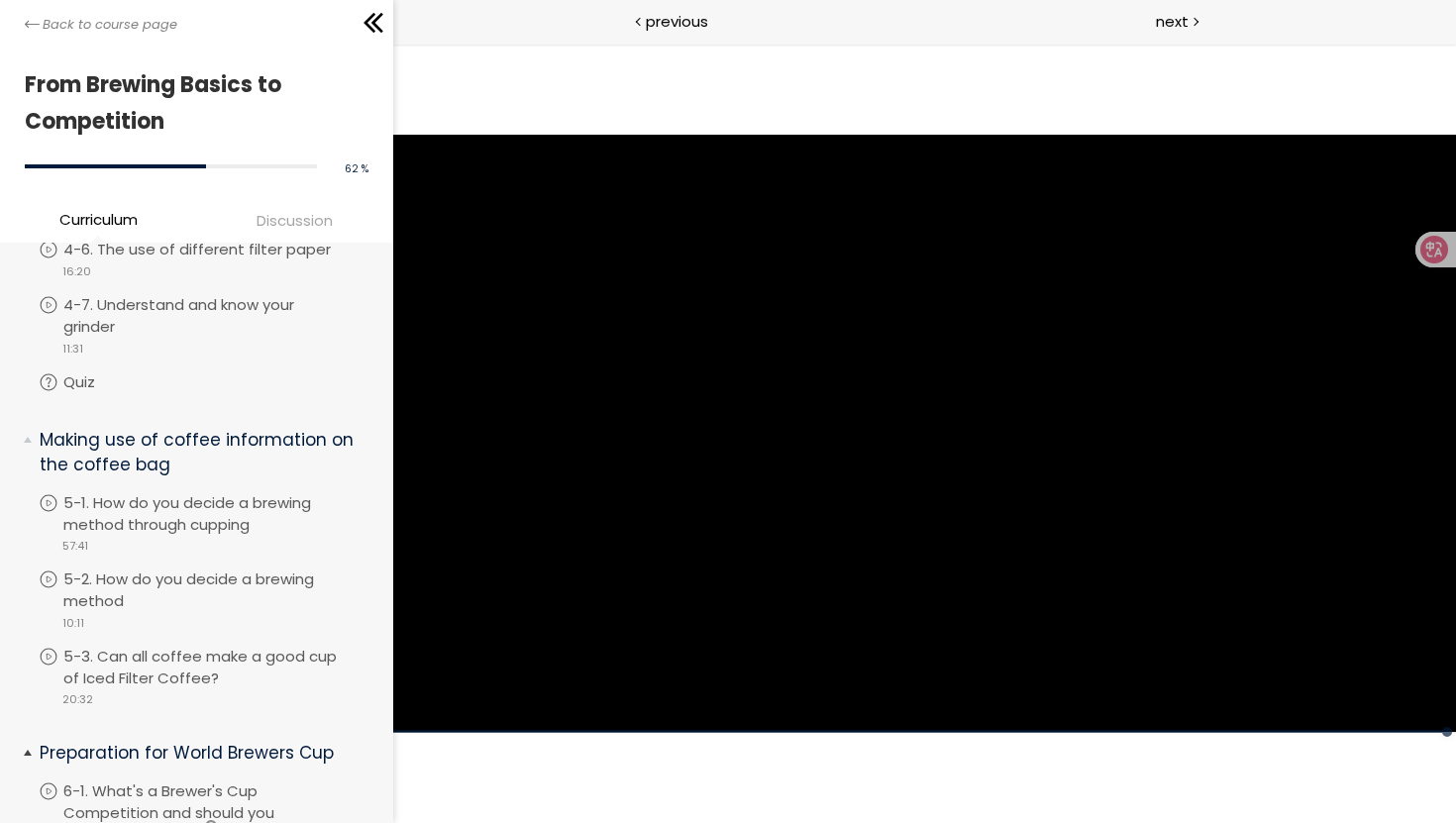 scroll, scrollTop: 1460, scrollLeft: 0, axis: vertical 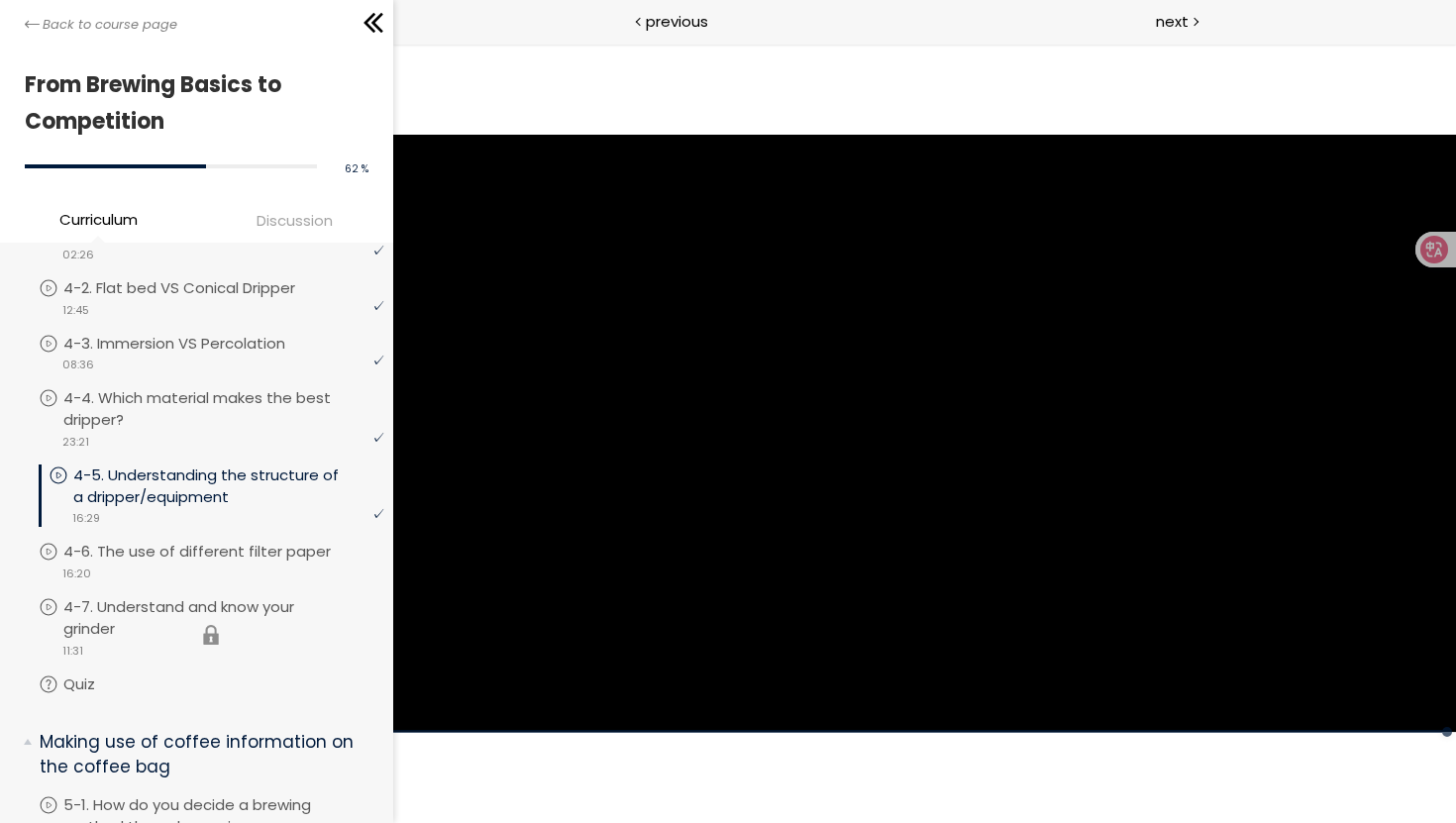 click on "You have to complete unit (4-7. Understand and know your grinder) in order to continue.
4-7. Understand and know your grinder   video     11:31" at bounding box center (211, 635) 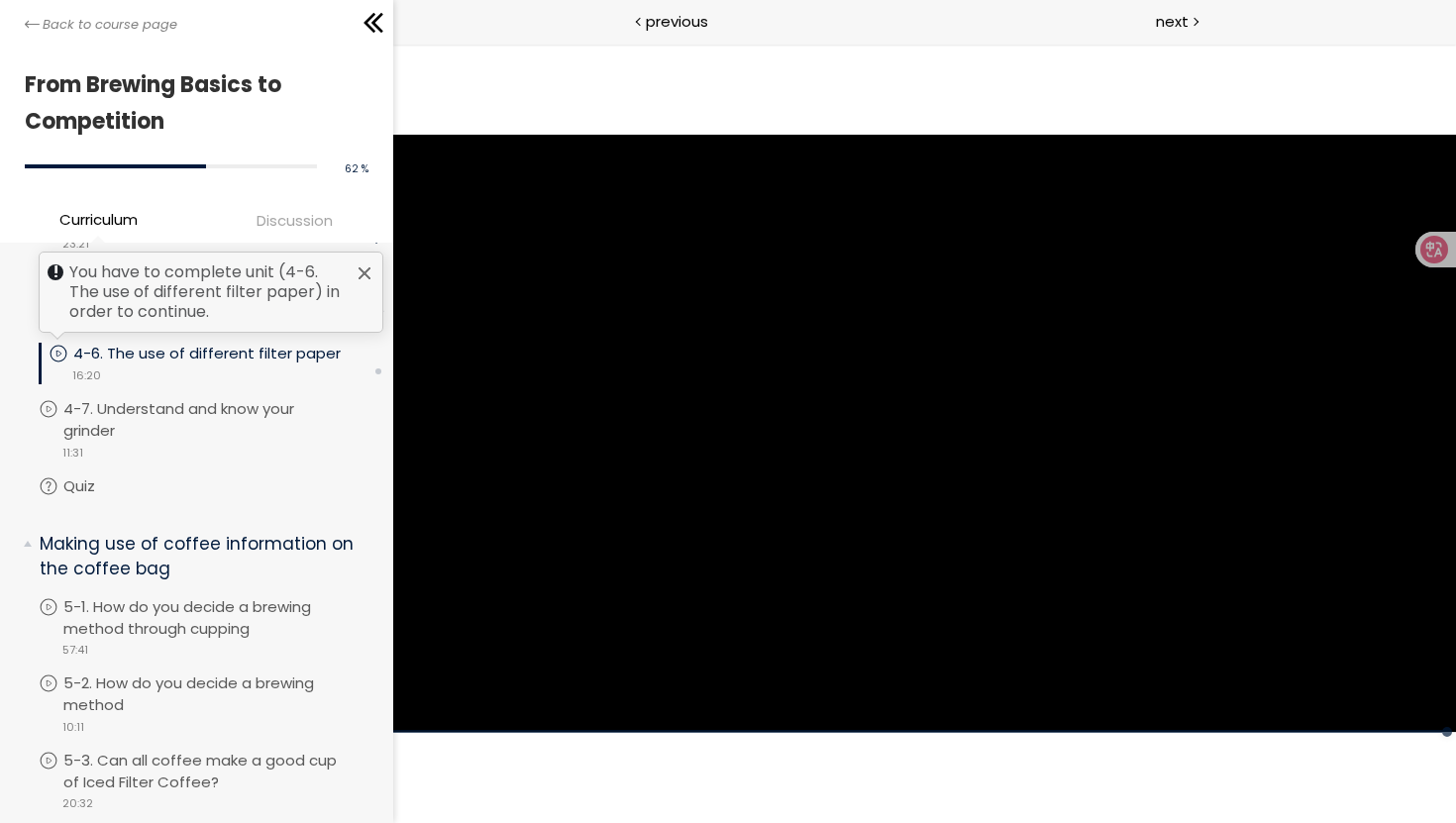 scroll, scrollTop: 1659, scrollLeft: 0, axis: vertical 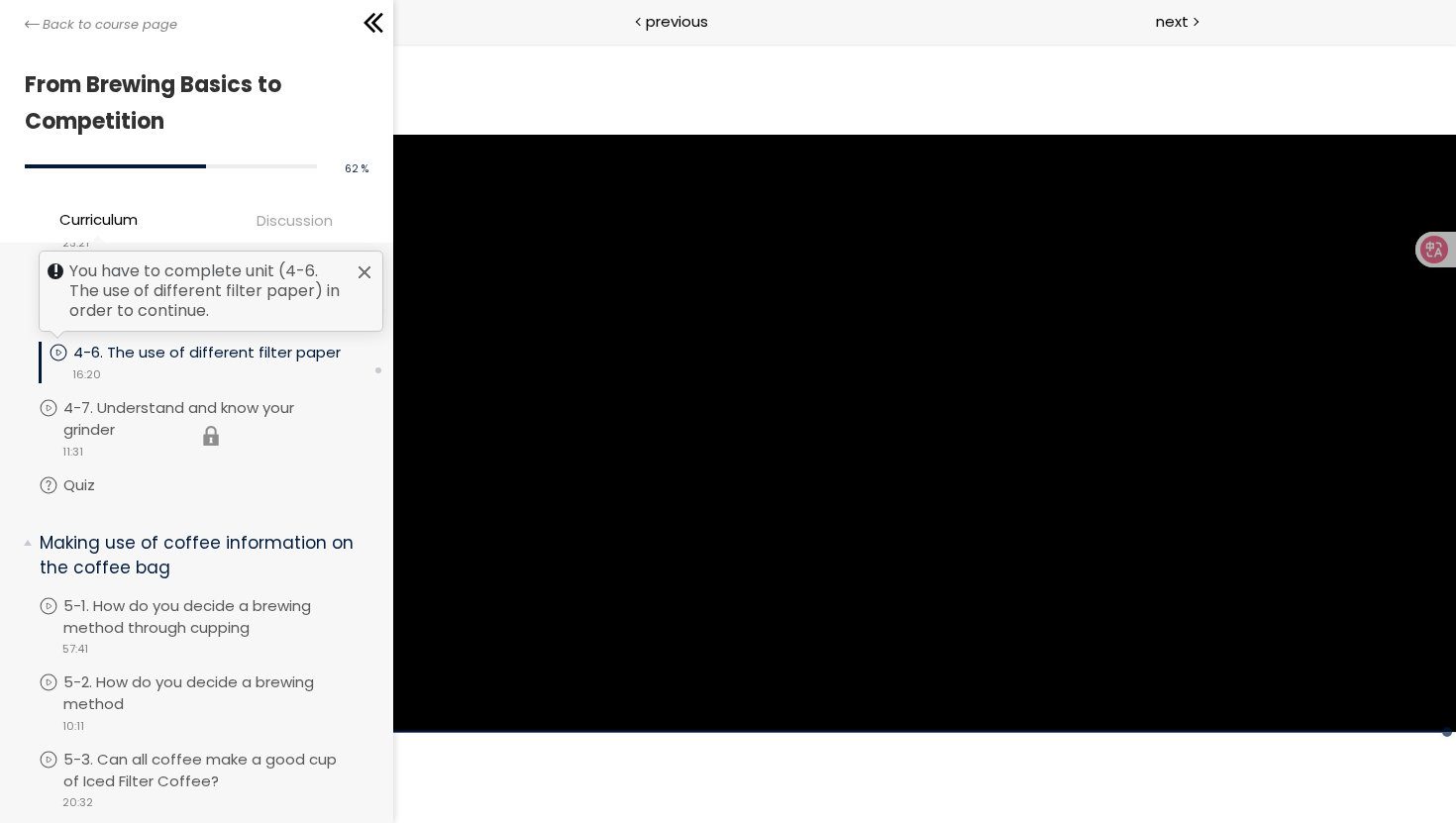 click on "You have to complete unit (4-7. Understand and know your grinder) in order to continue.
4-7. Understand and know your grinder   video     11:31" at bounding box center [211, 436] 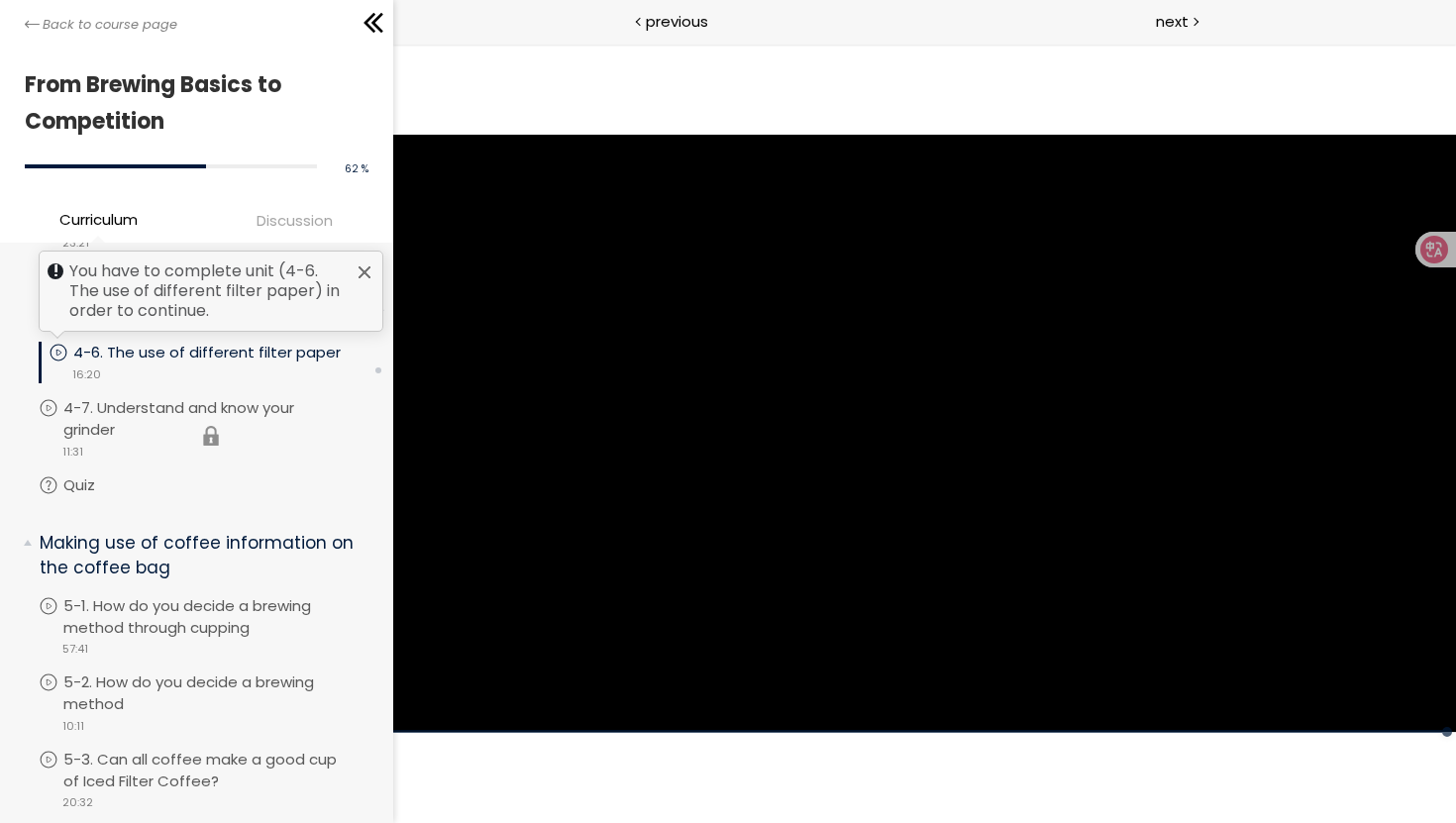 click on "You have to complete unit (4-7. Understand and know your grinder) in order to continue.
4-7. Understand and know your grinder   video     11:31" at bounding box center (211, 436) 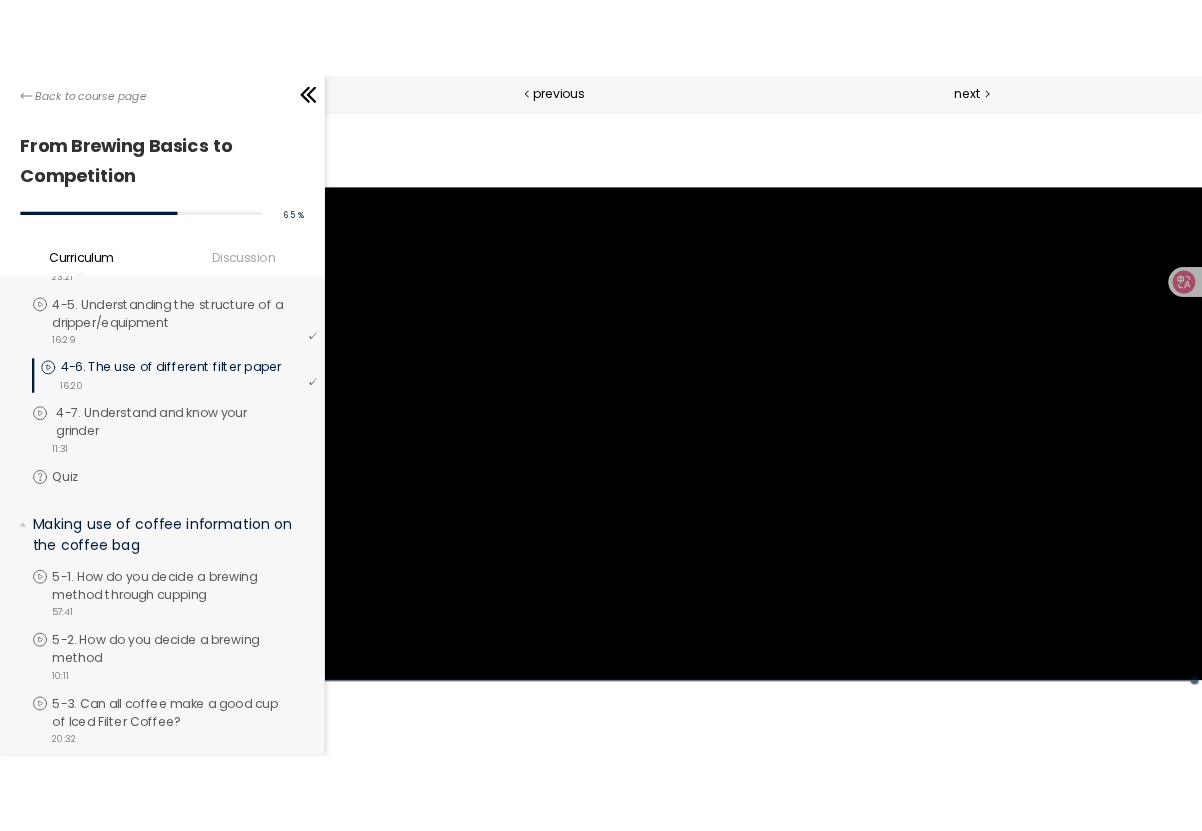 scroll, scrollTop: 1675, scrollLeft: 0, axis: vertical 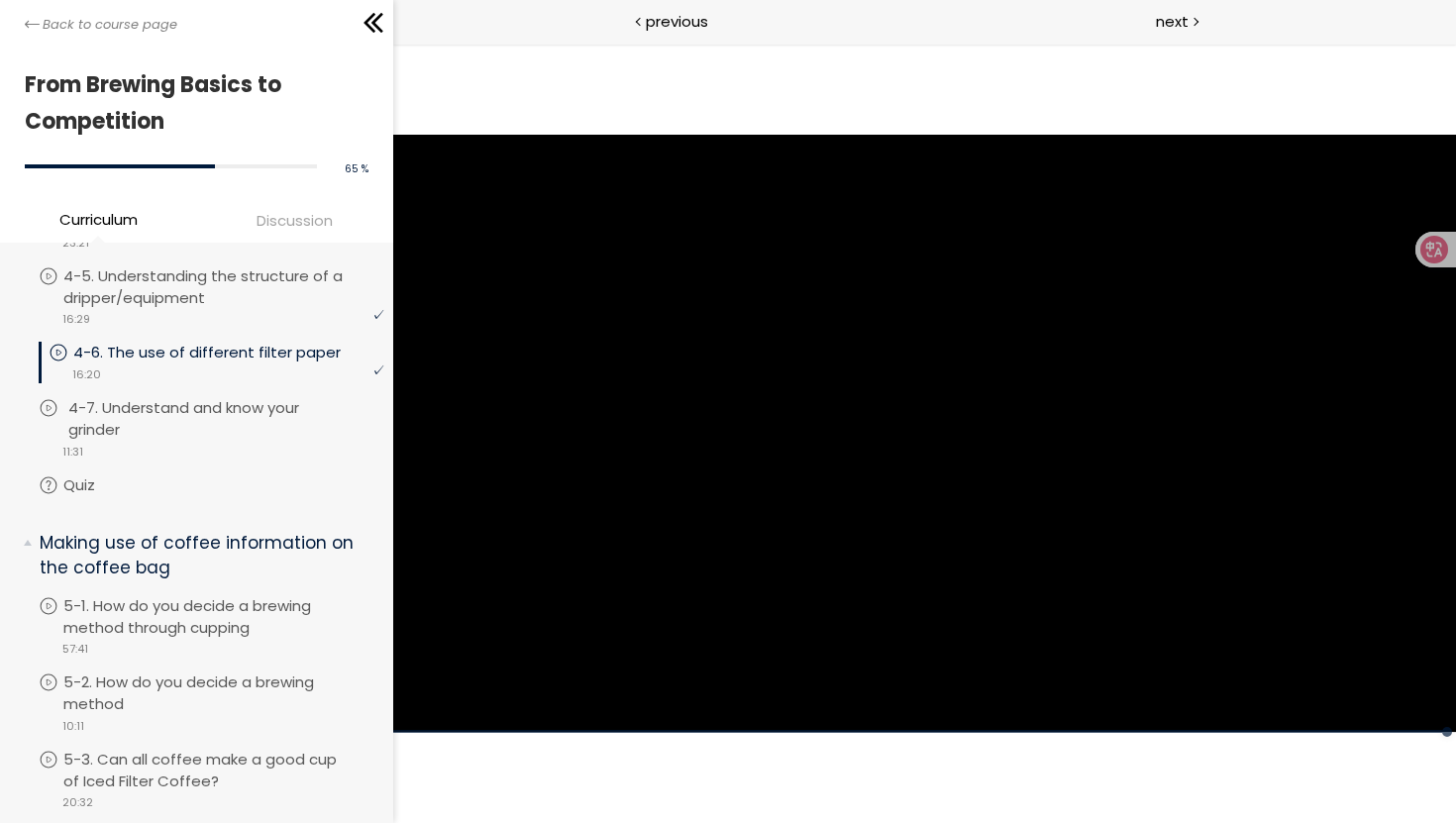 click on "4-7. Understand and know your grinder" at bounding box center [228, 419] 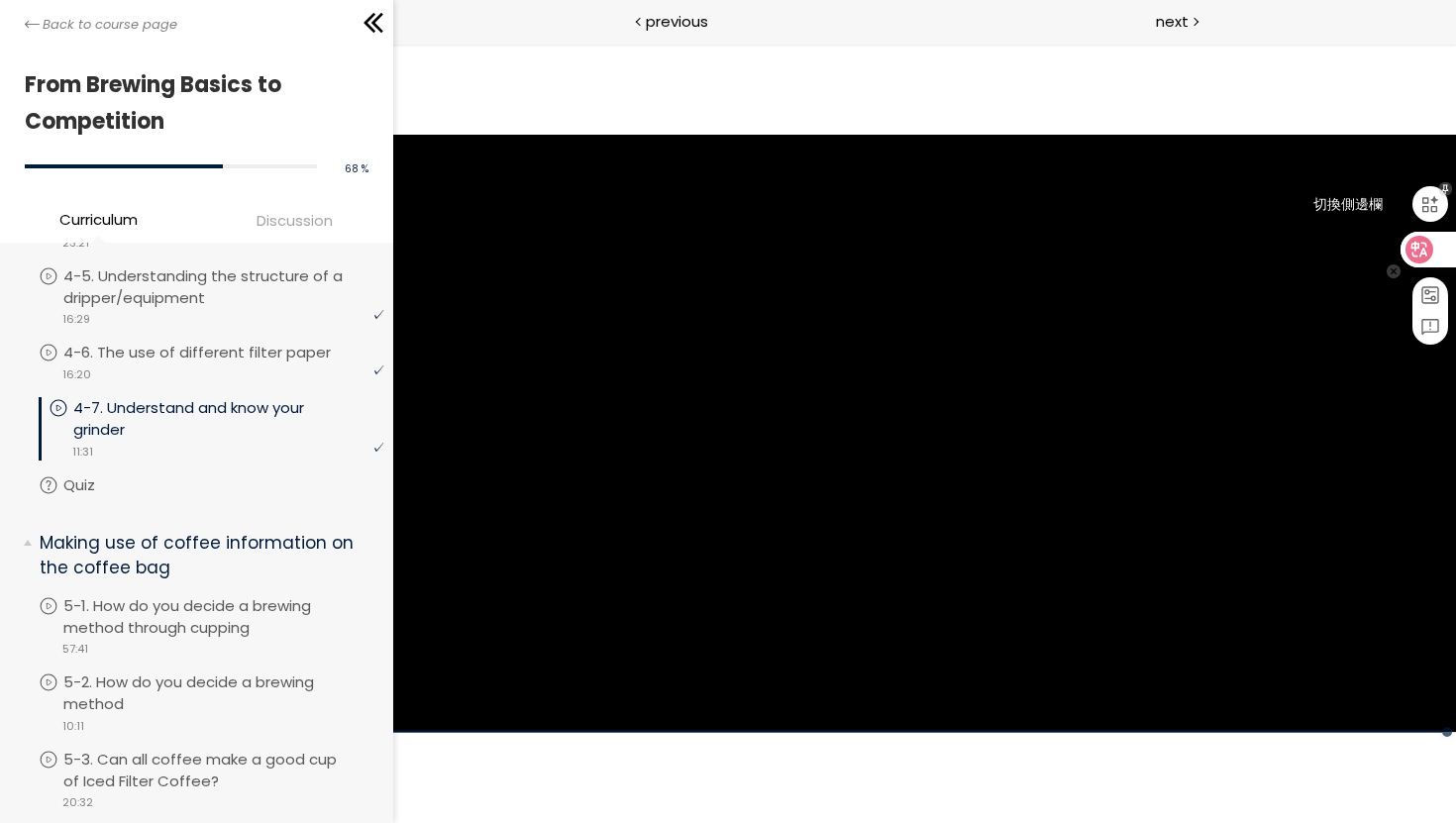 click at bounding box center (1430, 204) 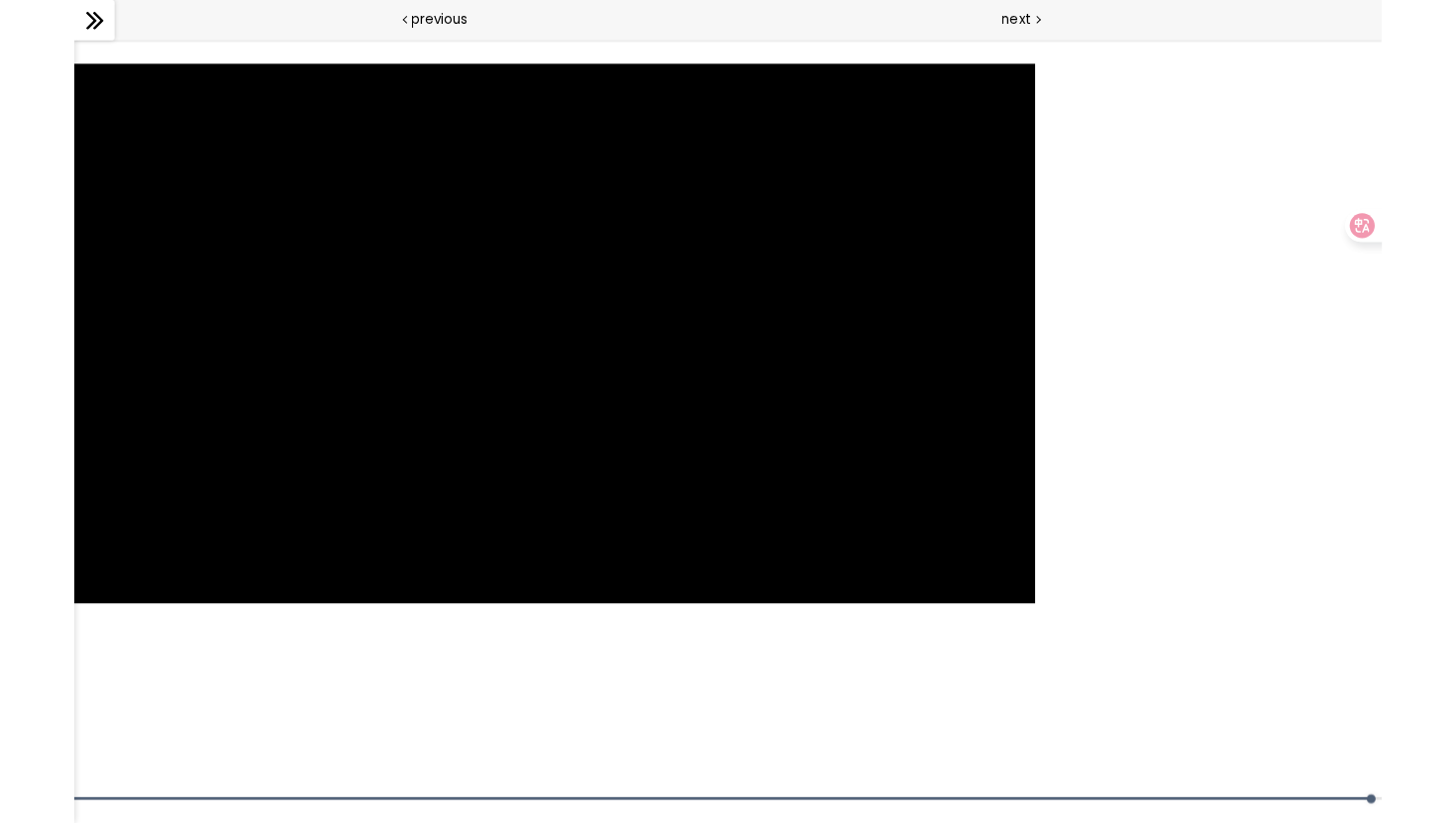 scroll, scrollTop: 1659, scrollLeft: 0, axis: vertical 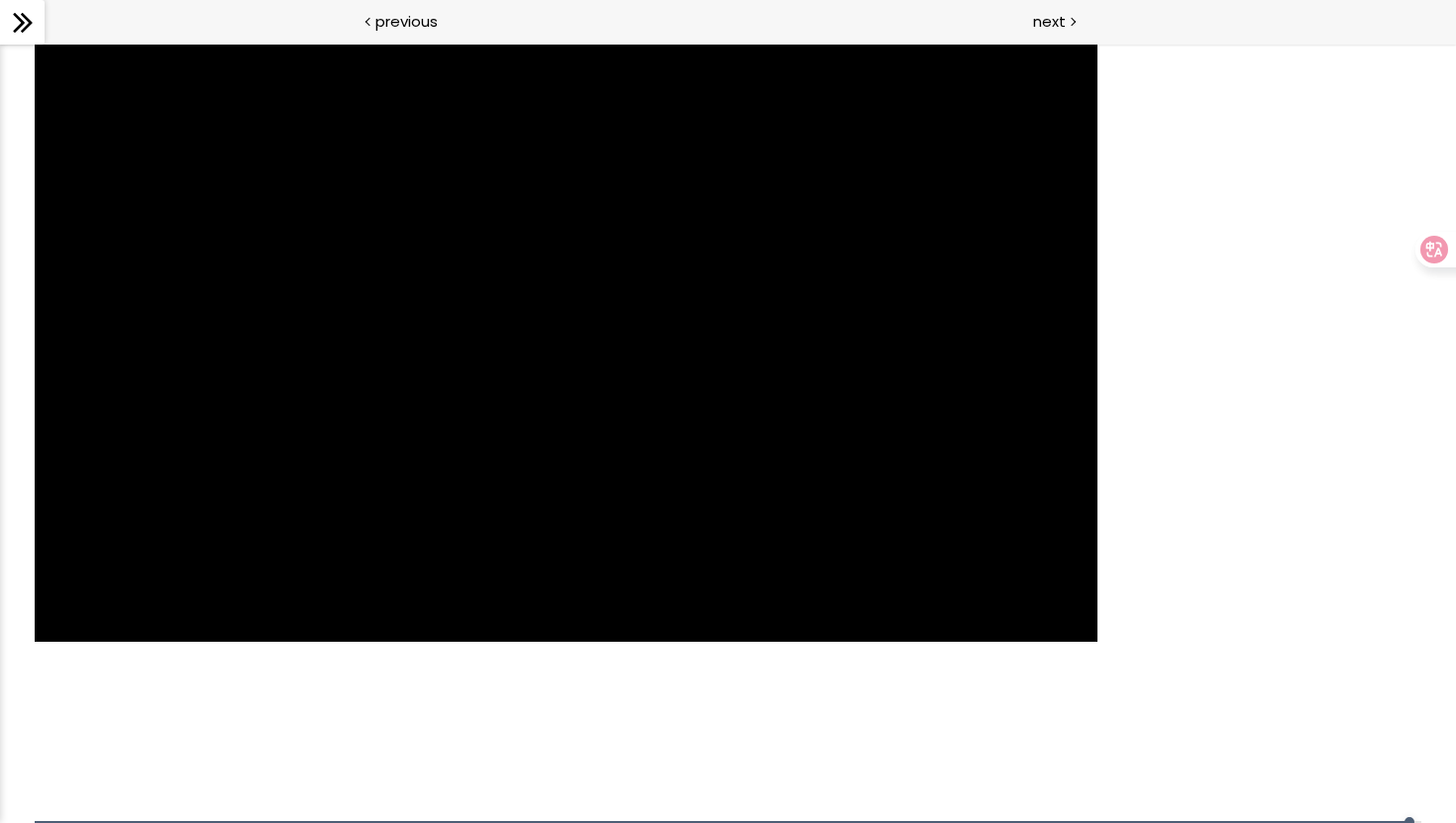 click 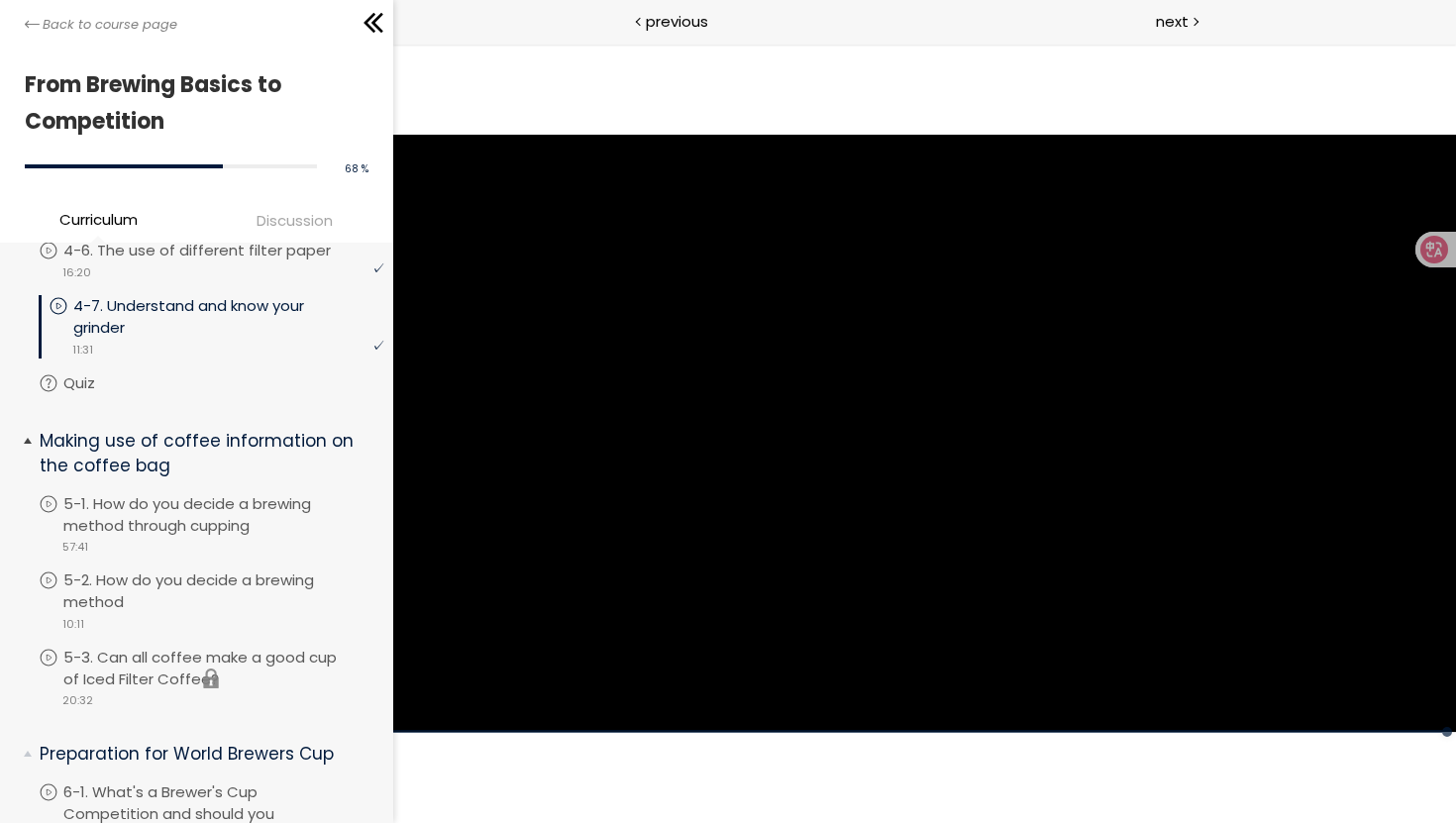 scroll, scrollTop: 1697, scrollLeft: 0, axis: vertical 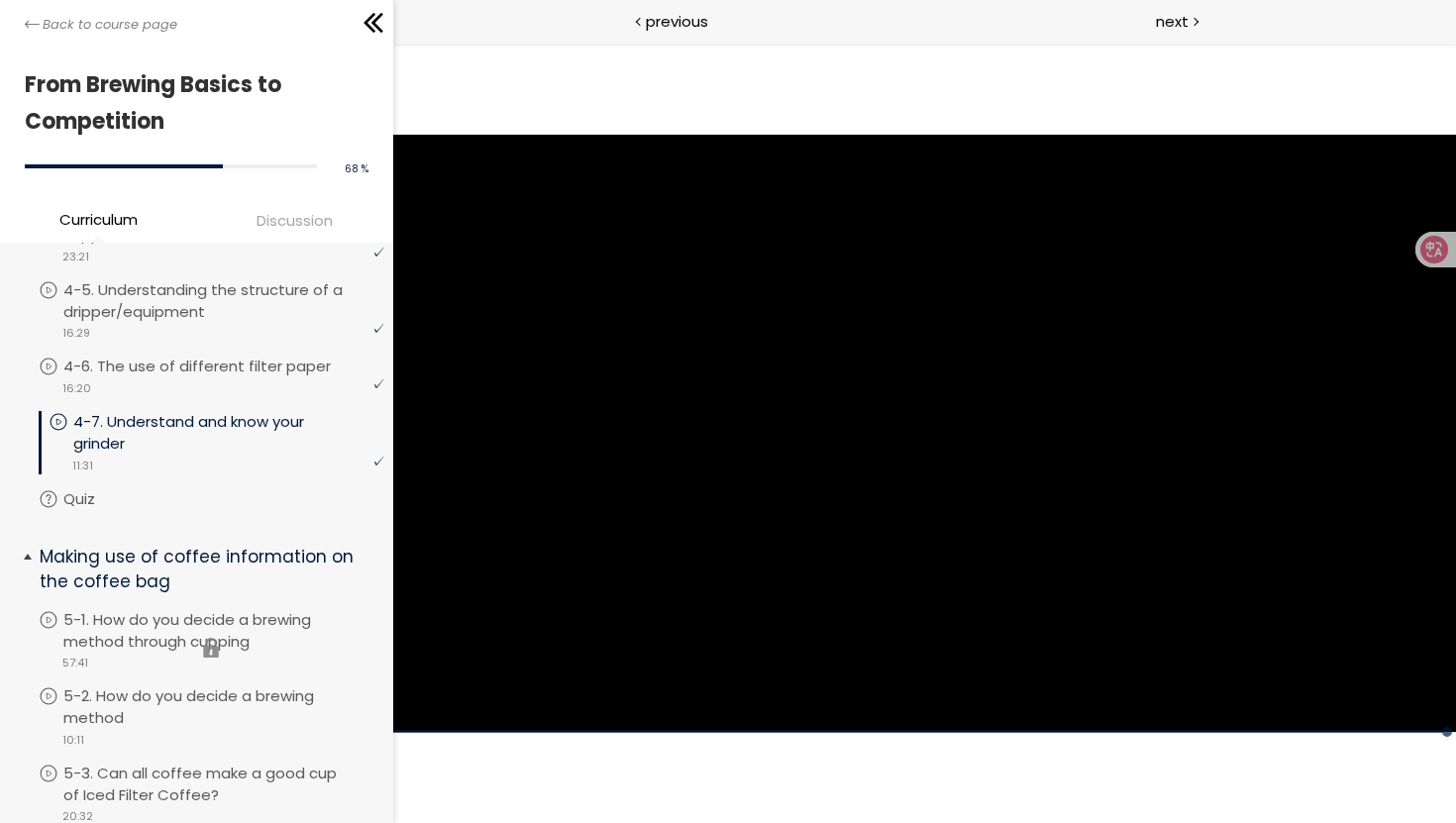 click on "You have to complete unit (5-1. How do you decide a brewing method through cupping) in order to continue.
5-1. How do you decide a brewing method through cupping   video     57:41" at bounding box center [211, 648] 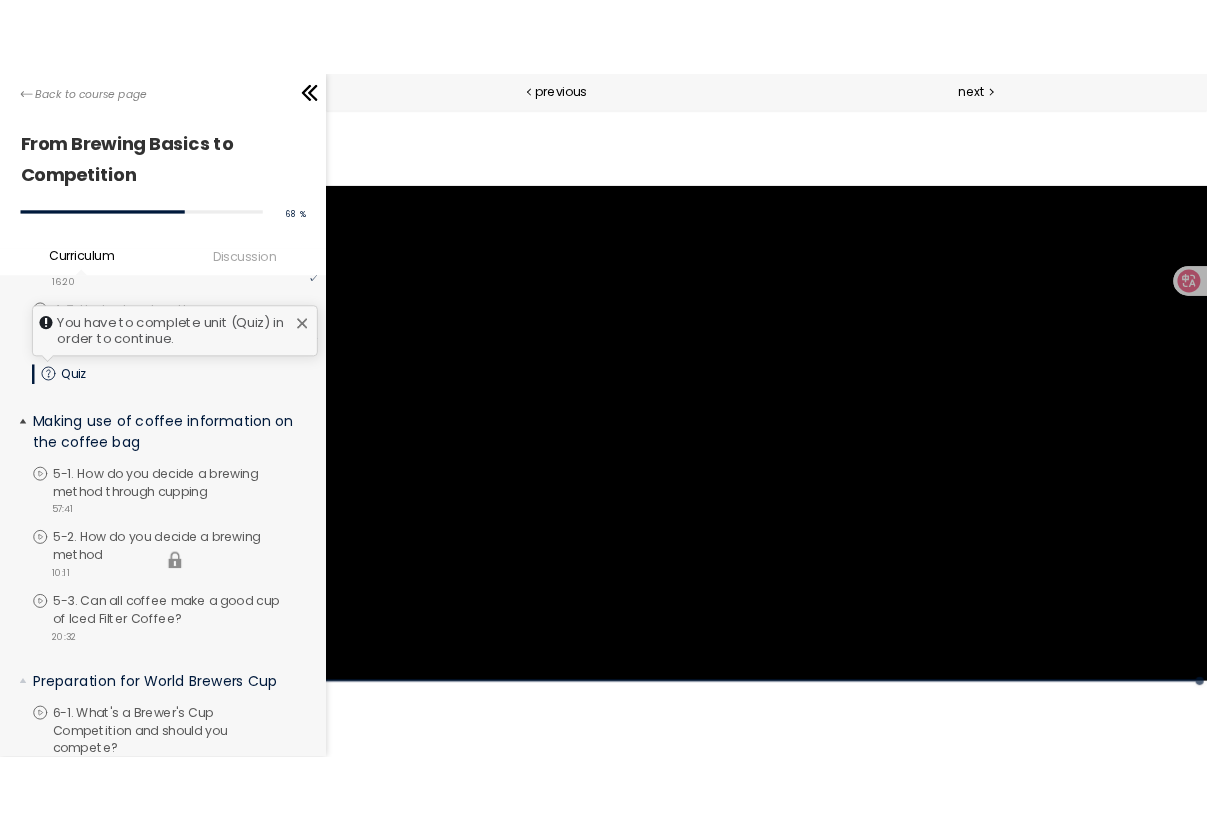 scroll, scrollTop: 1807, scrollLeft: 0, axis: vertical 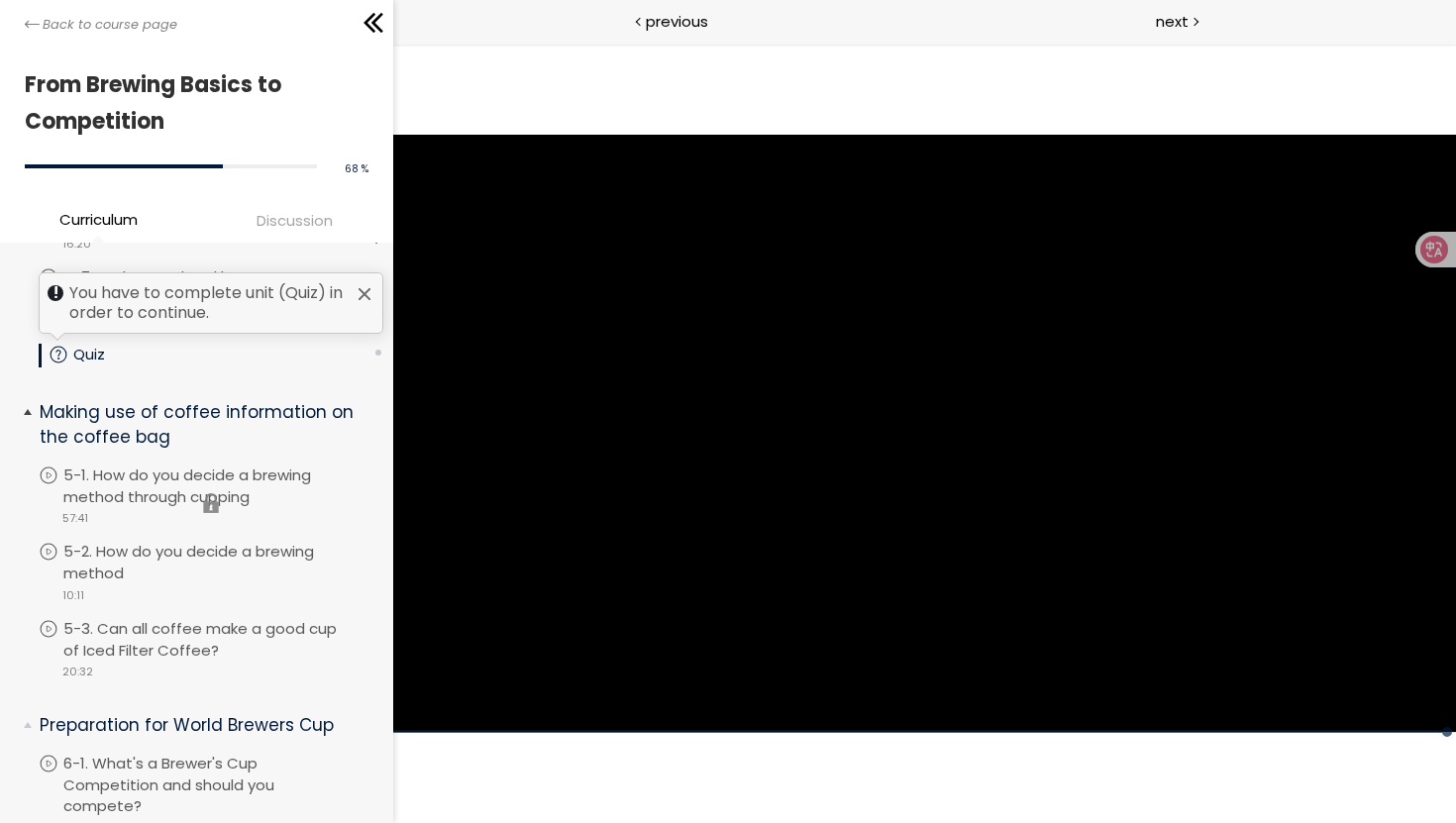 click on "You have to complete unit (5-1. How do you decide a brewing method through cupping) in order to continue.
5-1. How do you decide a brewing method through cupping   video     57:41" at bounding box center (211, 503) 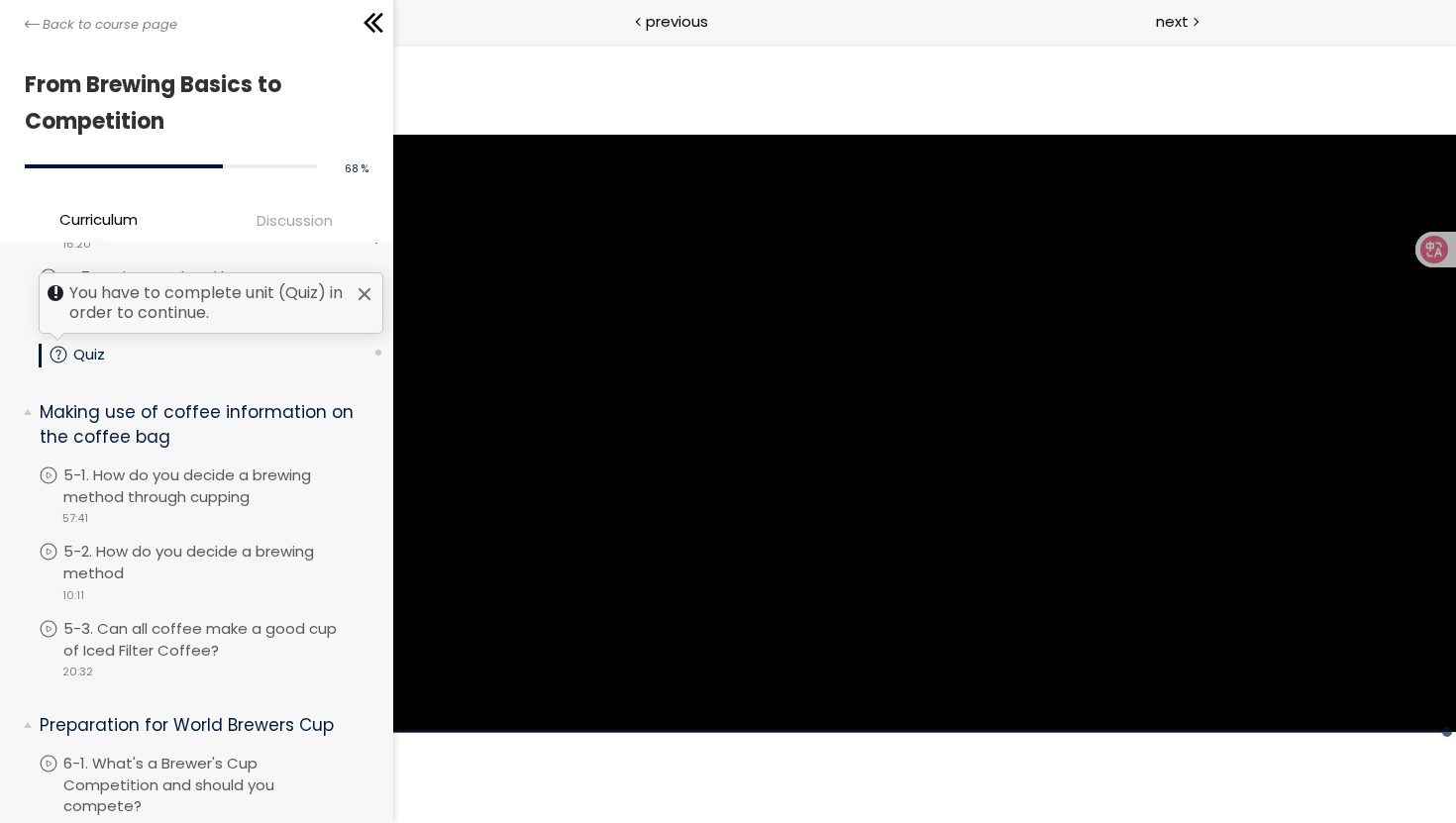 click at bounding box center (364, 294) 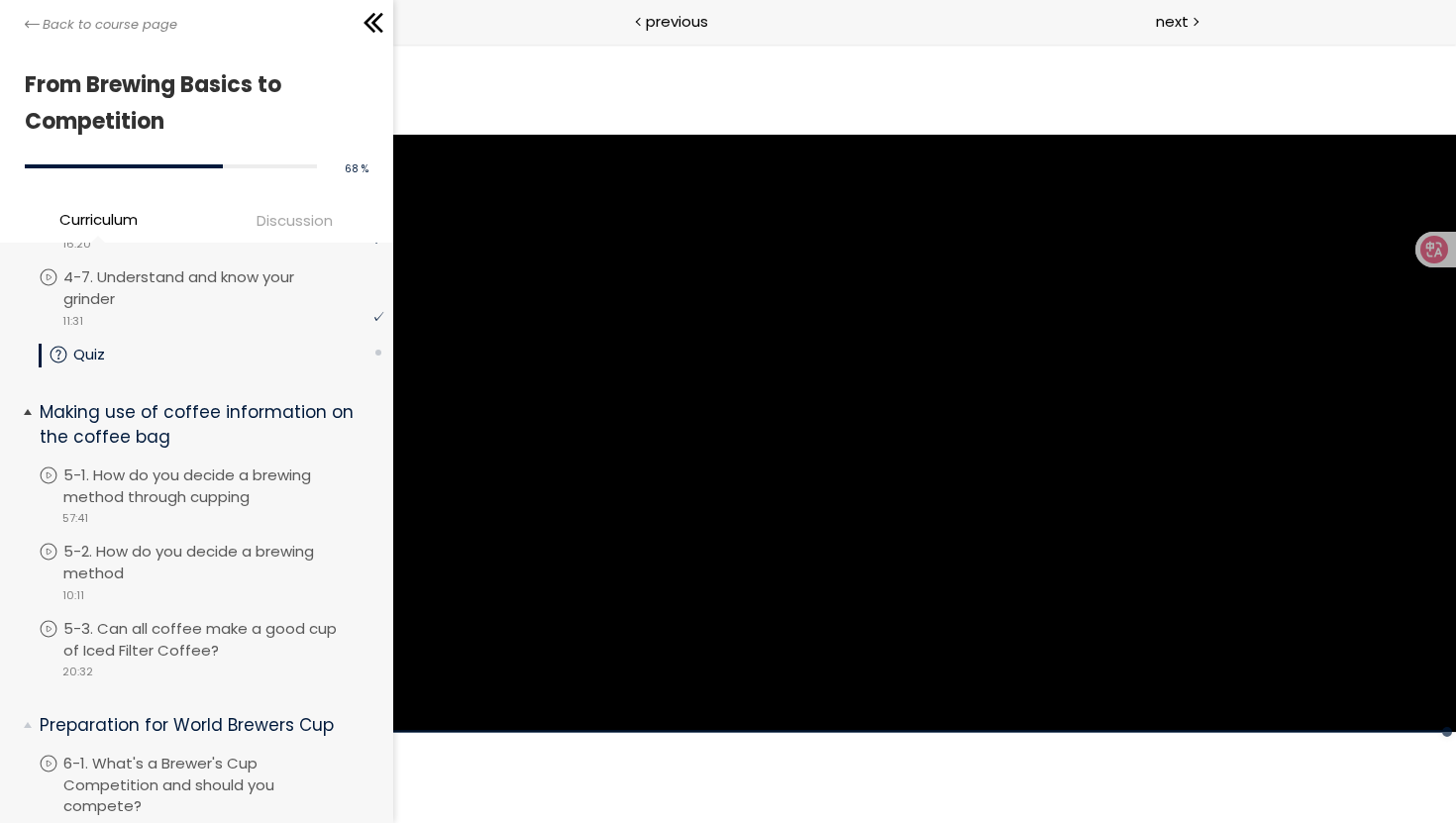 click on "Making use of coffee information on the coffee bag
You have to complete unit (5-1. How do you decide a brewing method through cupping) in order to continue.
5-1. How do you decide a brewing method through cupping   video     57:41
You have to complete unit (5-2. How do you decide a brewing method) in order to continue.
5-2. How do you decide a brewing method   video     10:11
You have to complete unit (5-3. Can all coffee make a good cup of Iced Filter Coffee?) in order to continue.
5-3. Can all coffee make a good cup of Iced Filter Coffee?   video     20:32" at bounding box center [196, 545] 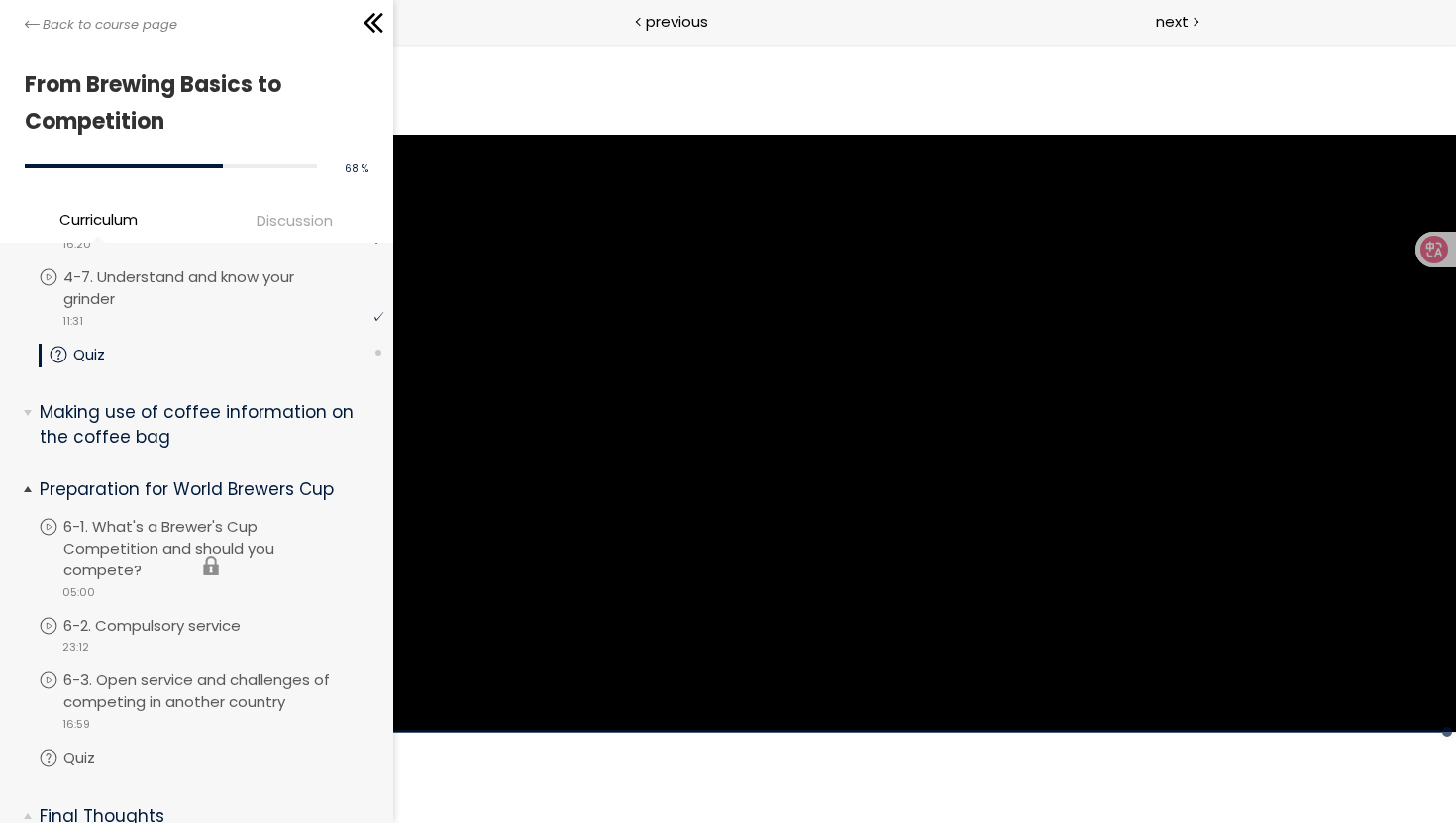 click on "You have to complete unit (6-1. What's a Brewer's Cup Competition and should you compete?) in order to continue.
6-1. What's a Brewer's Cup Competition and should you compete?   video     05:00" at bounding box center [211, 565] 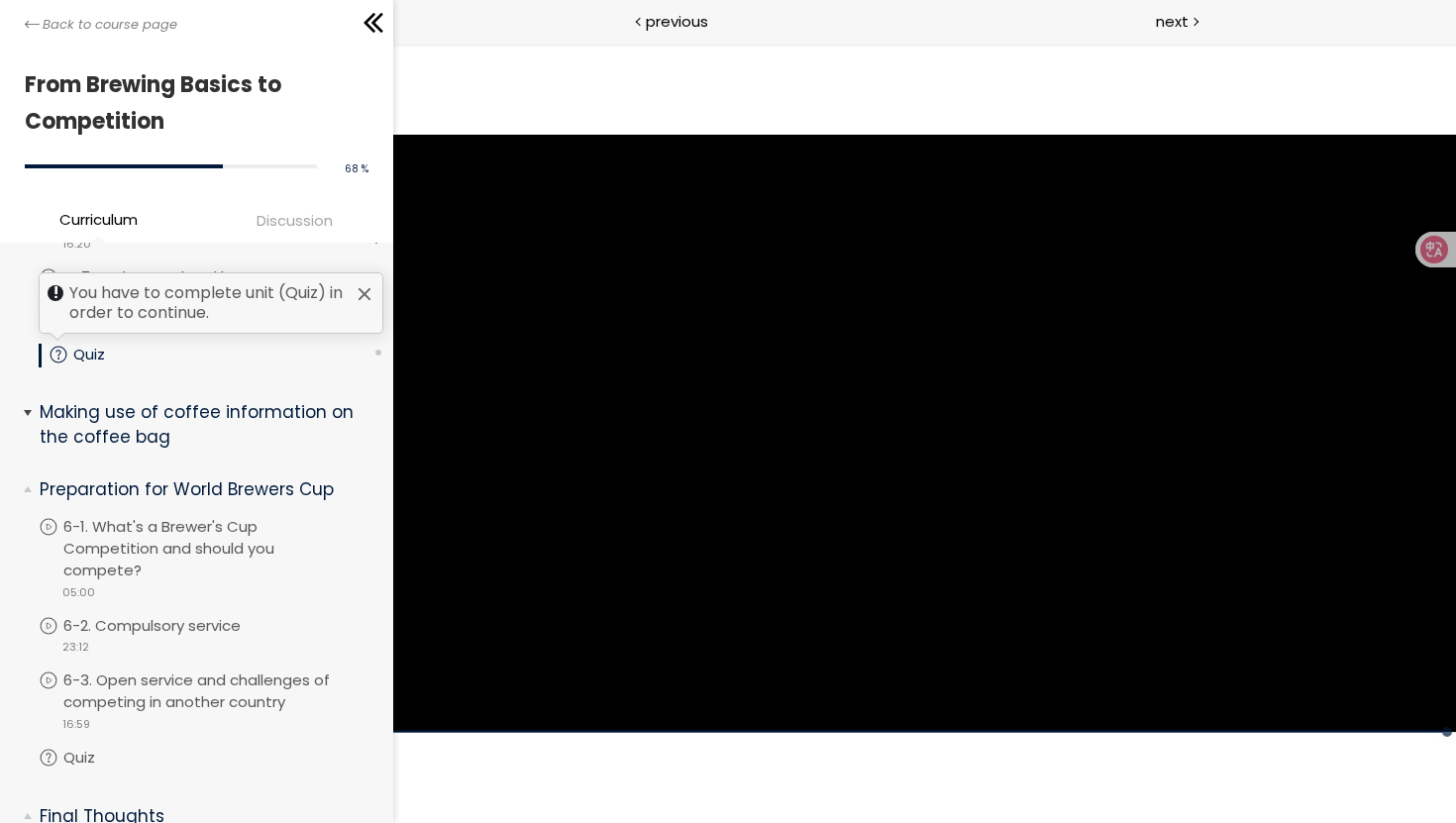 click on "Making use of coffee information on the coffee bag" at bounding box center [204, 424] 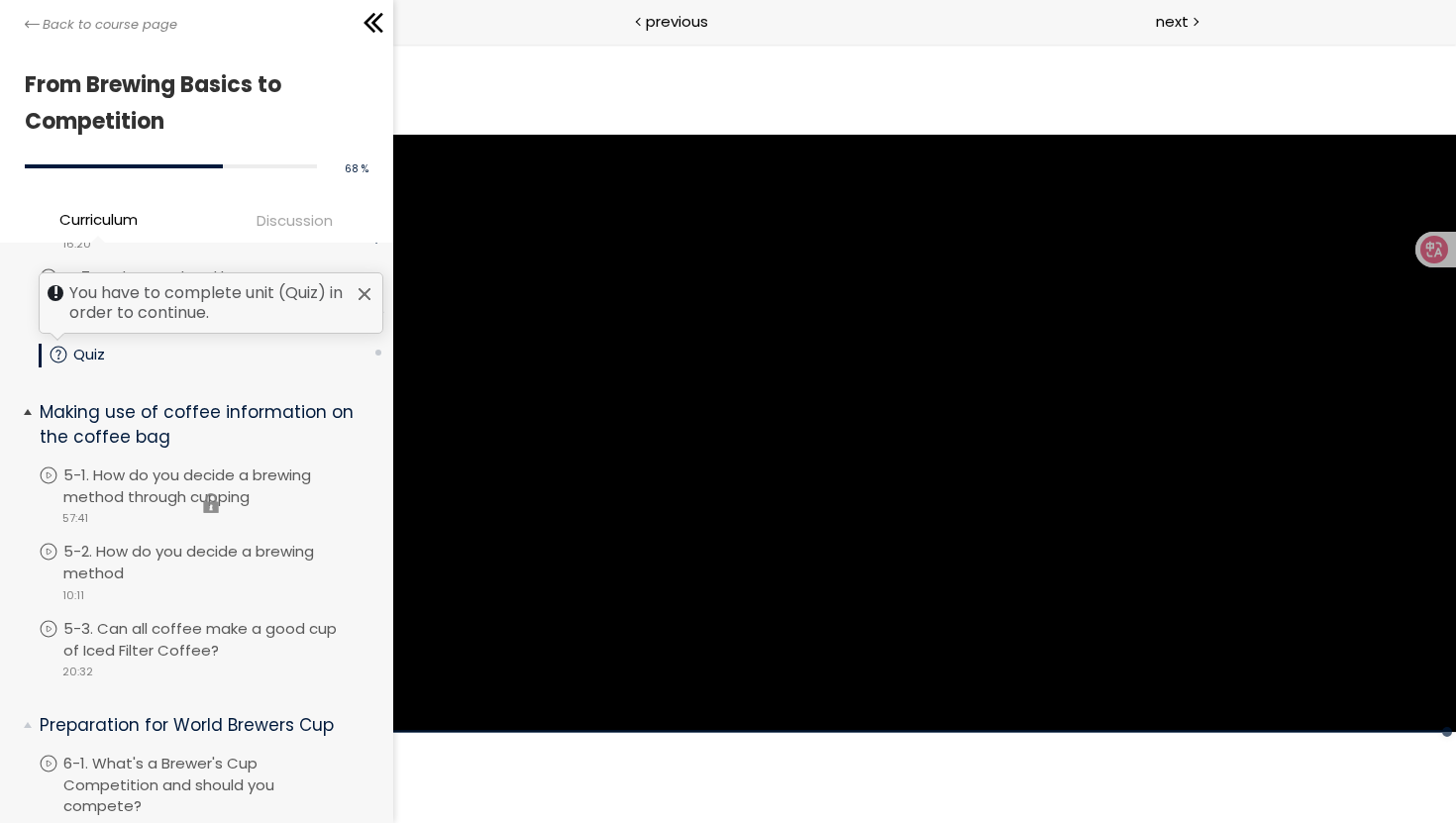 click on "You have to complete unit (5-1. How do you decide a brewing method through cupping) in order to continue.
5-1. How do you decide a brewing method through cupping   video     57:41" at bounding box center (211, 503) 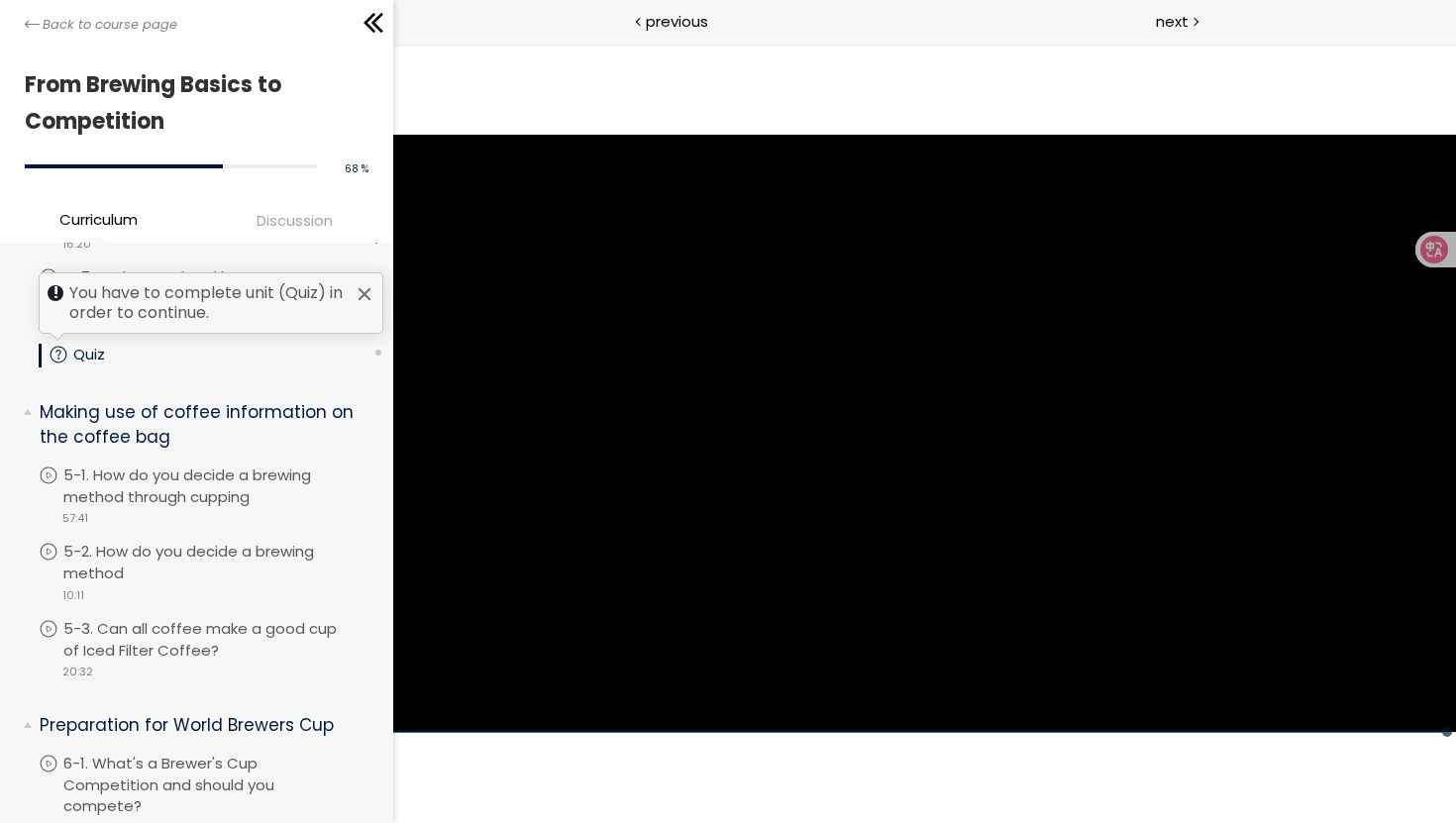 click at bounding box center [364, 294] 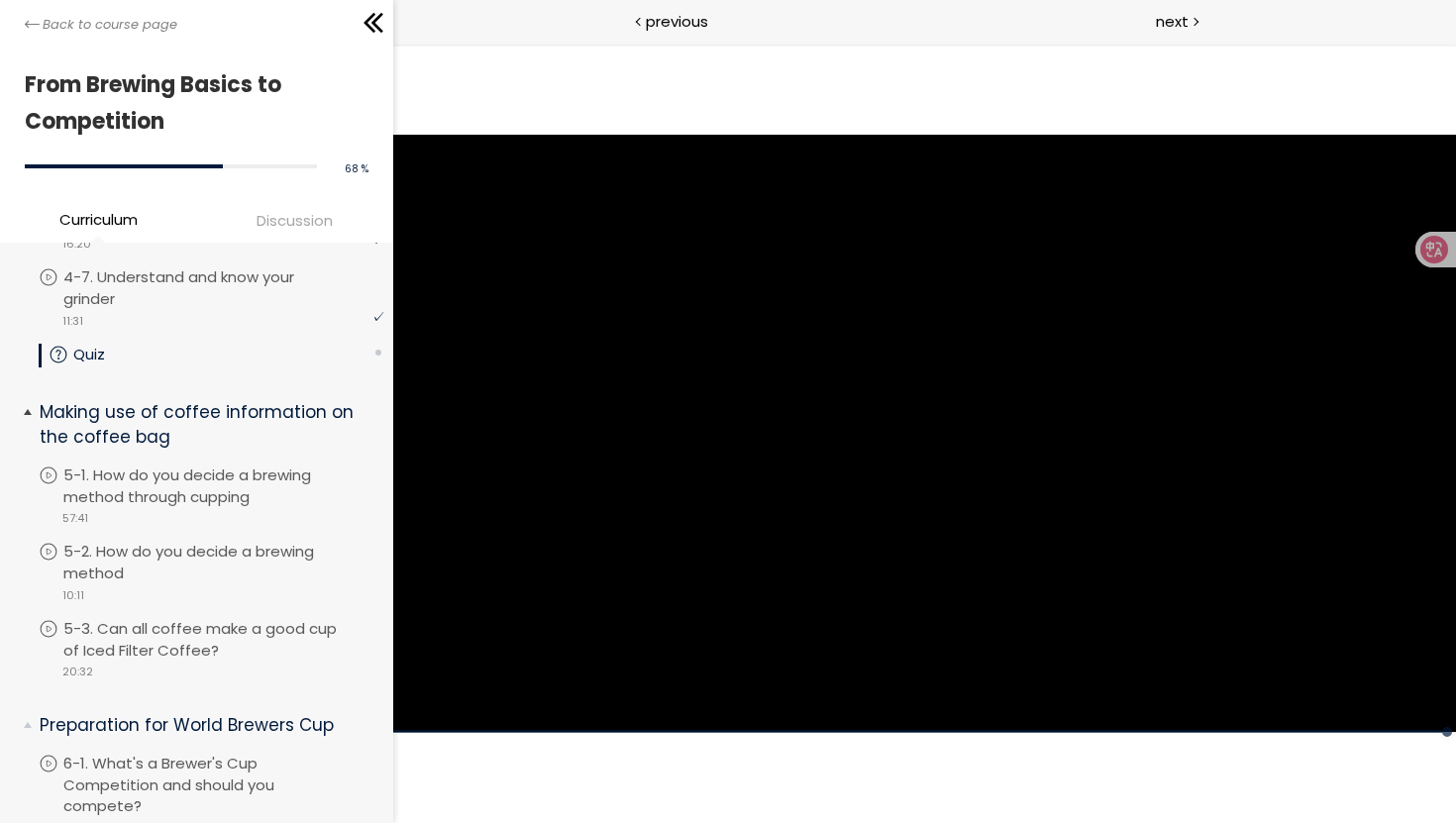 click on "Making use of coffee information on the coffee bag" at bounding box center (204, 424) 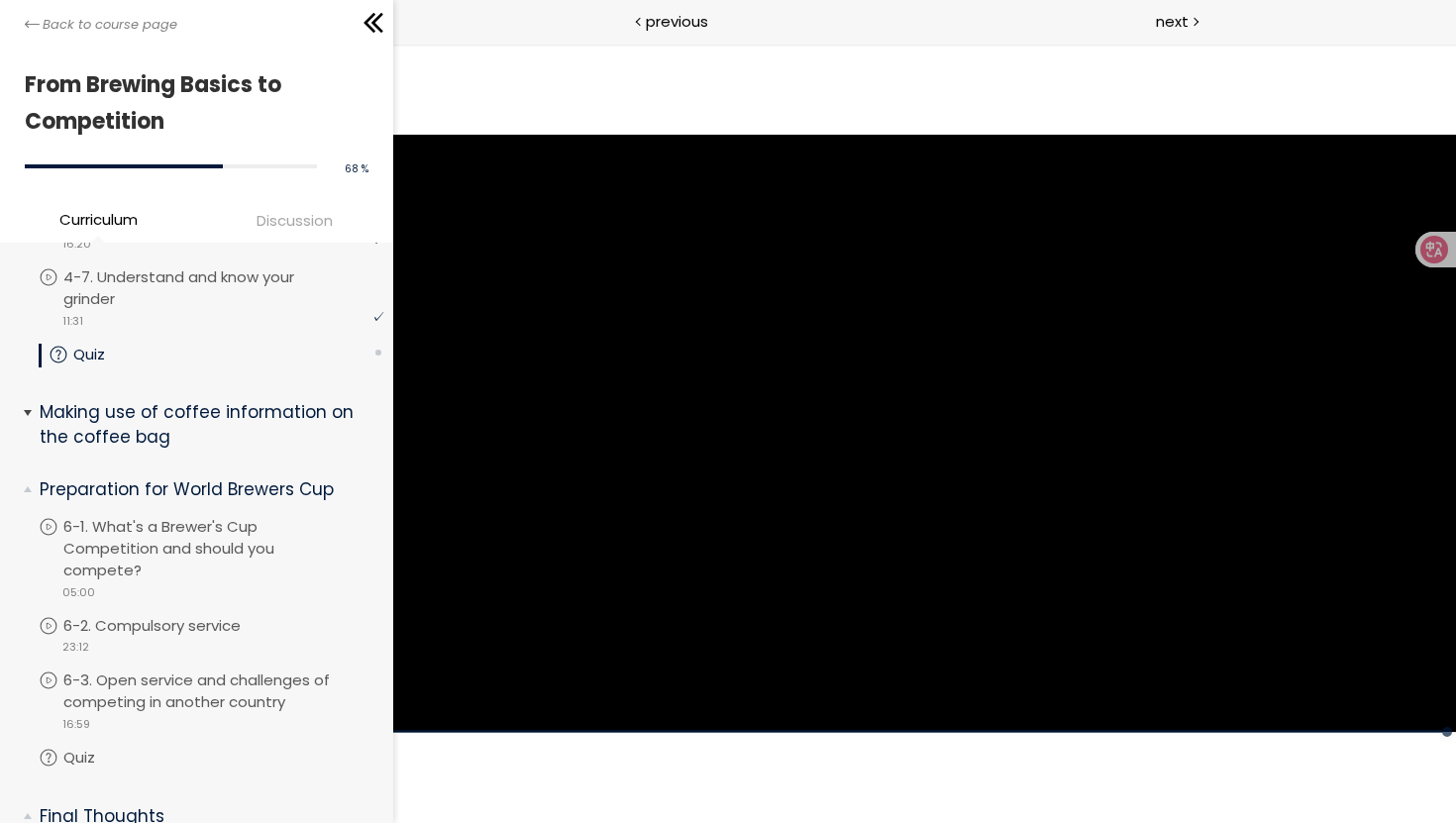 click on "Making use of coffee information on the coffee bag" at bounding box center [204, 427] 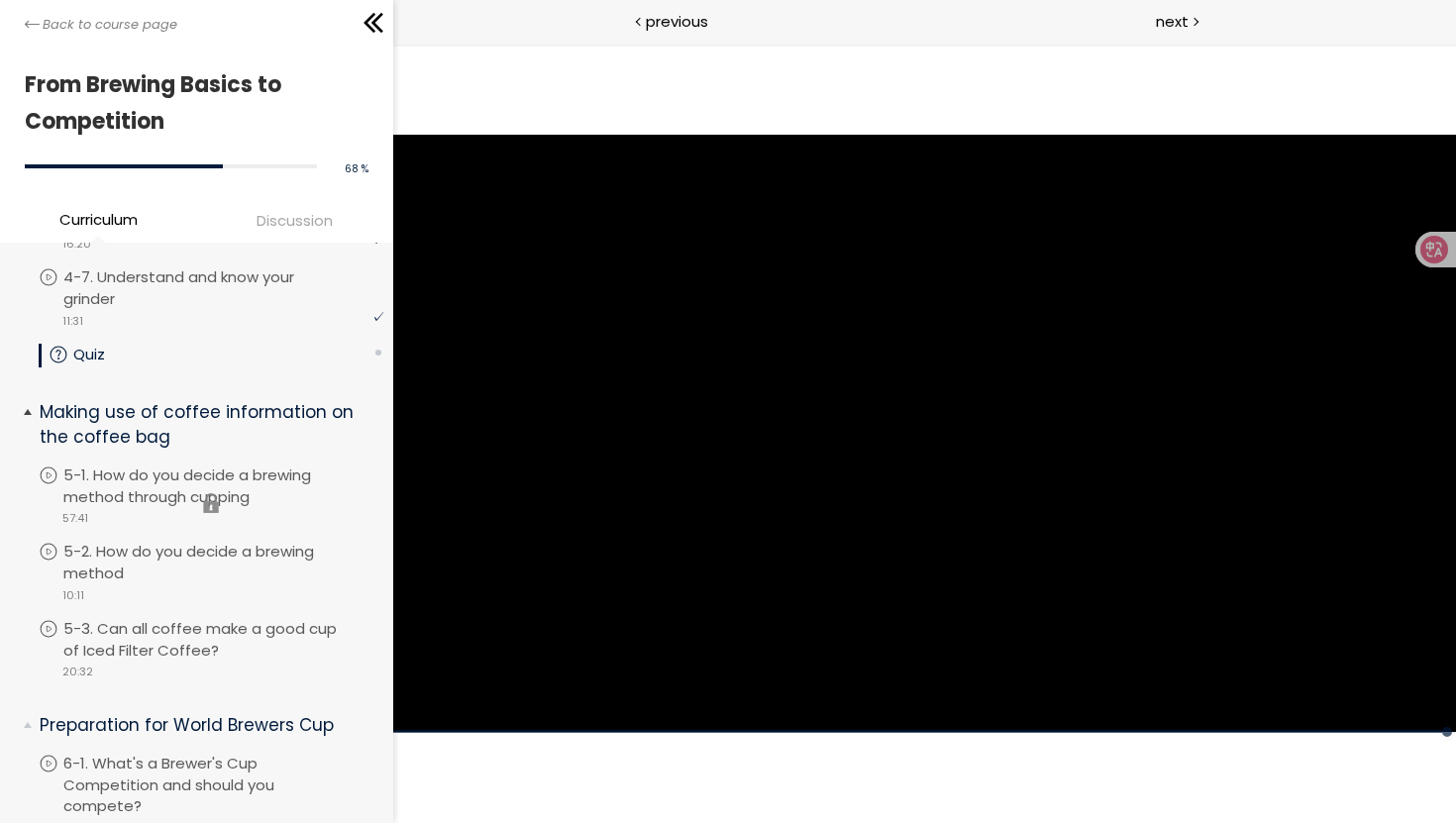 click on "You have to complete unit (5-1. How do you decide a brewing method through cupping) in order to continue.
5-1. How do you decide a brewing method through cupping   video     57:41" at bounding box center (211, 503) 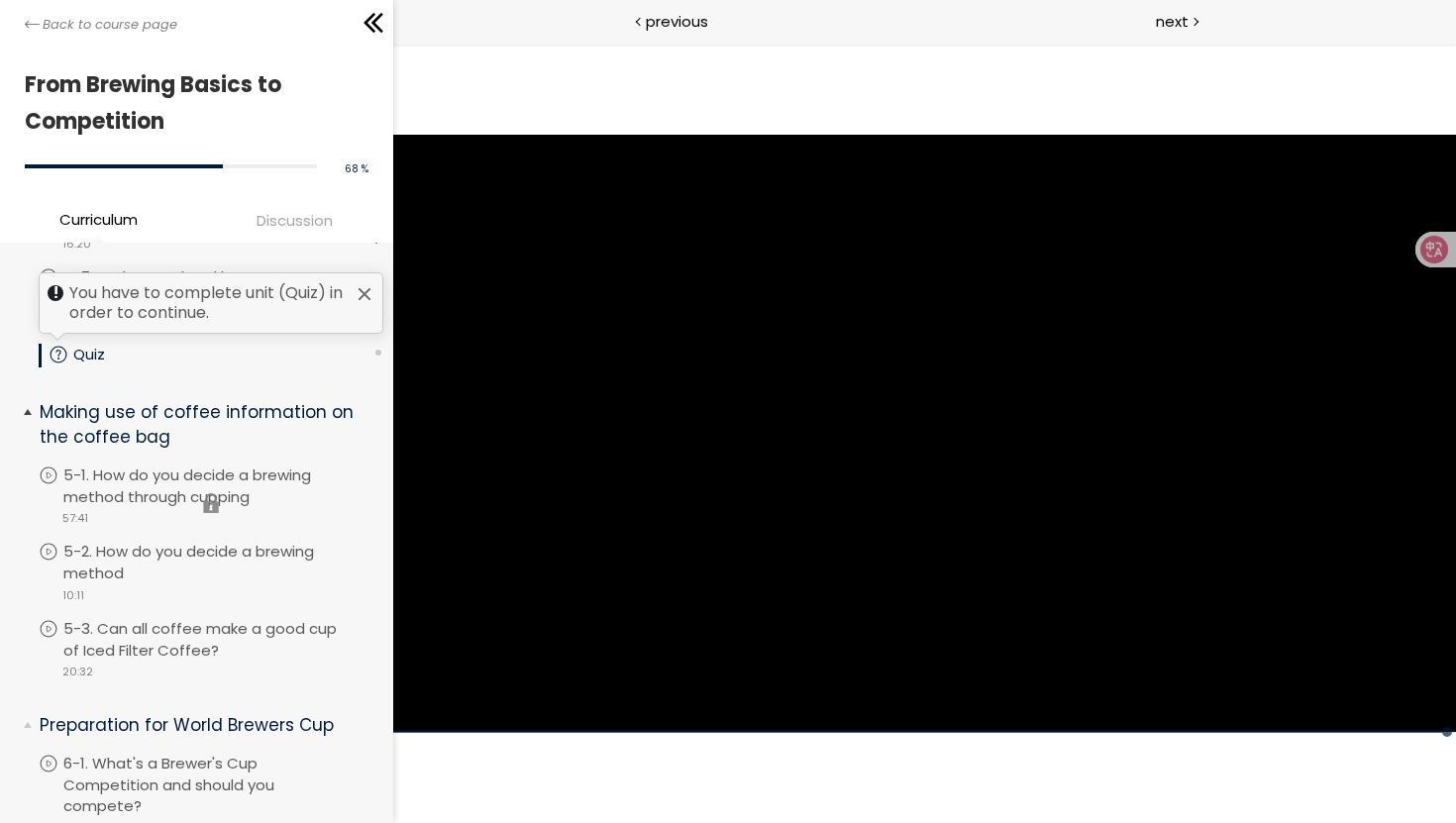click on "You have to complete unit (5-1. How do you decide a brewing method through cupping) in order to continue.
5-1. How do you decide a brewing method through cupping   video     57:41" at bounding box center (211, 503) 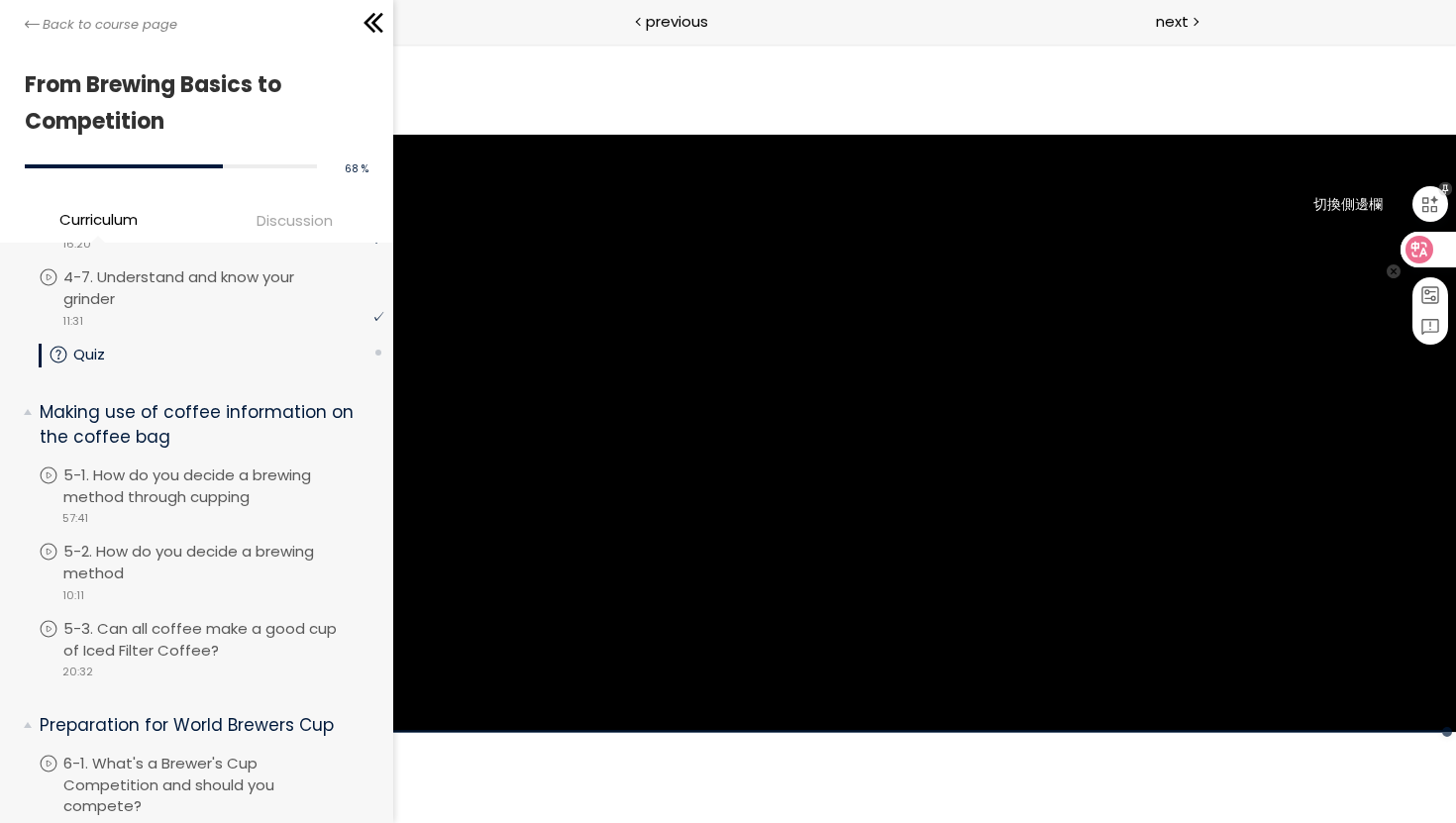 click 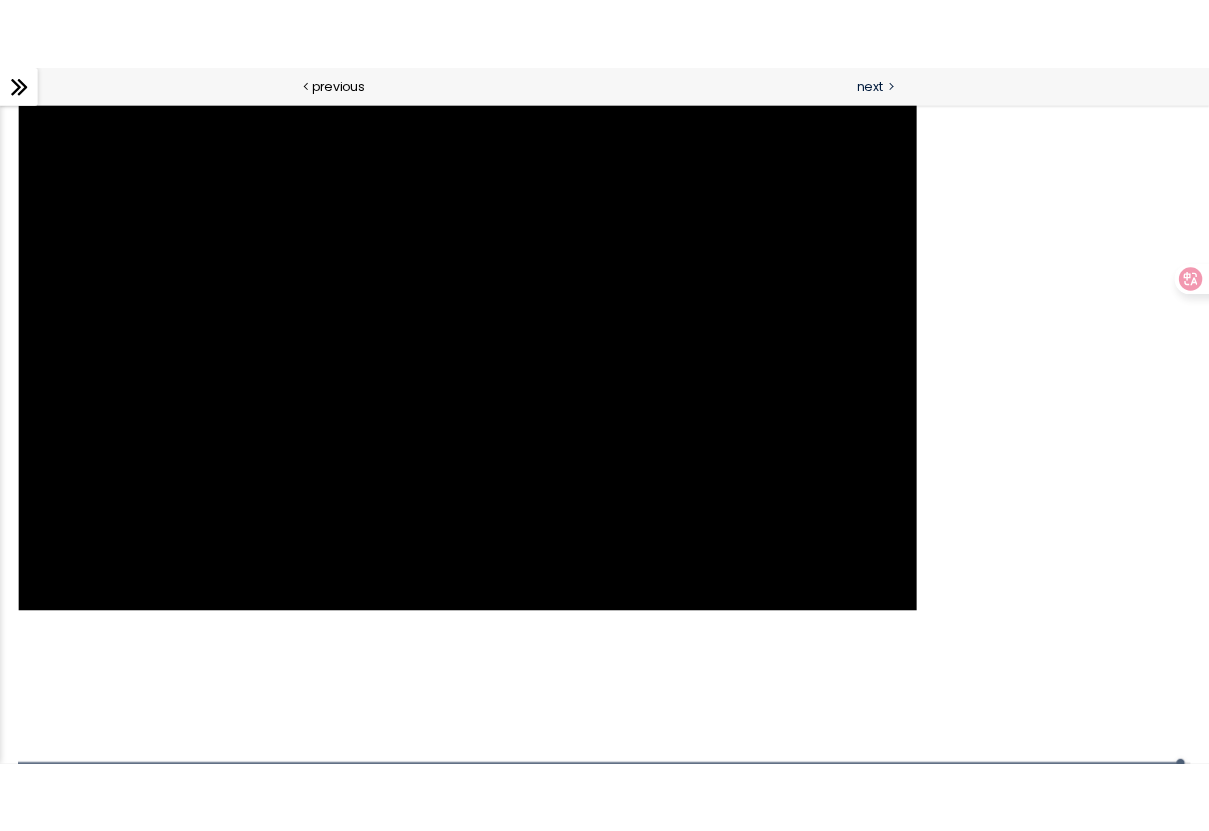 scroll, scrollTop: 1807, scrollLeft: 0, axis: vertical 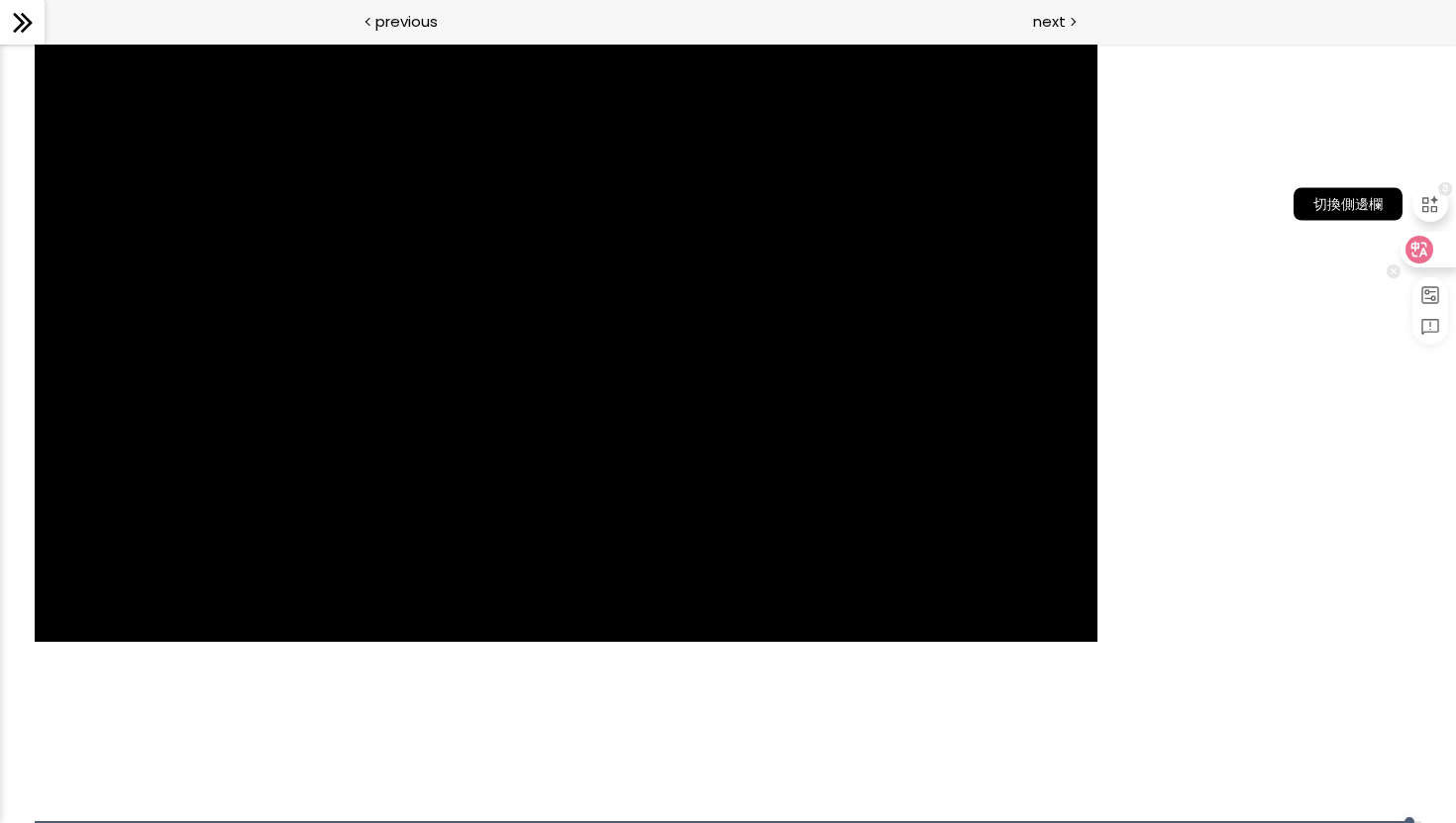 click 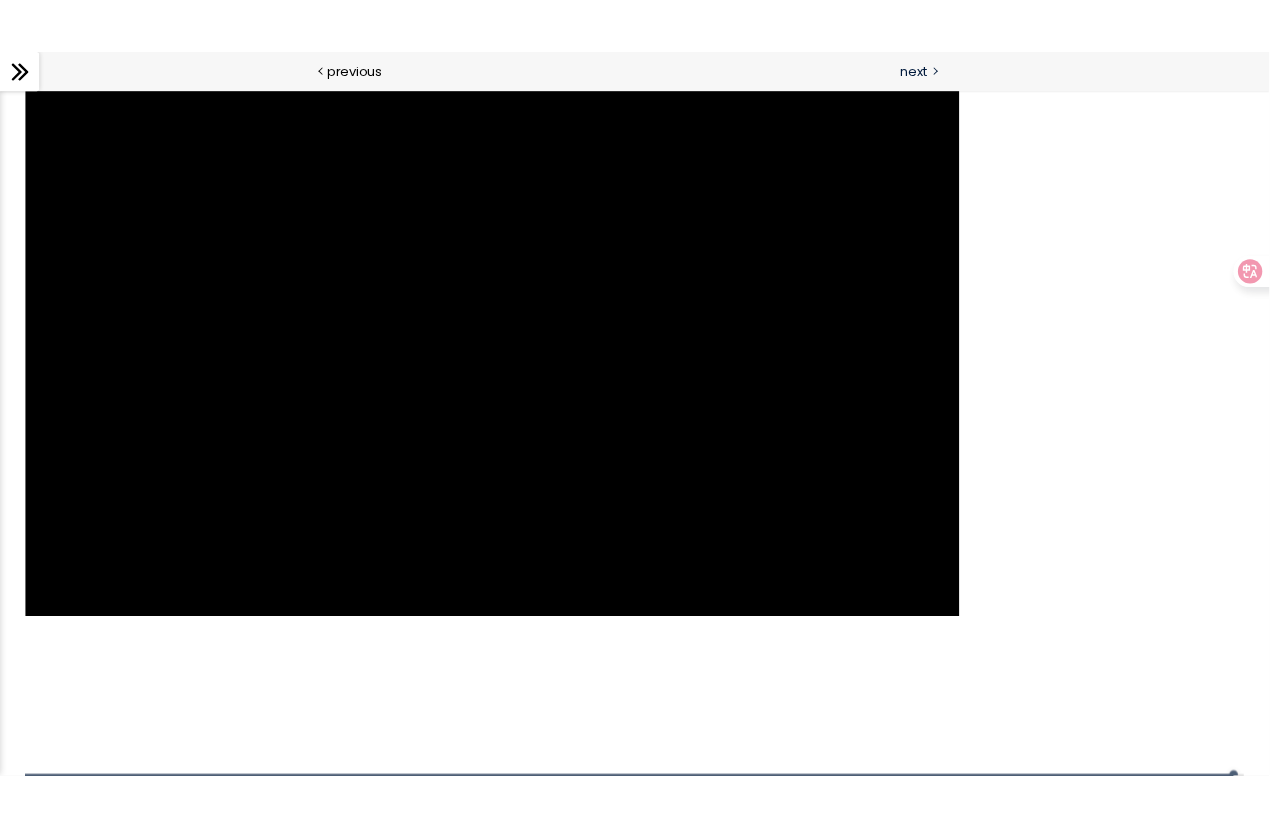 scroll, scrollTop: 1807, scrollLeft: 0, axis: vertical 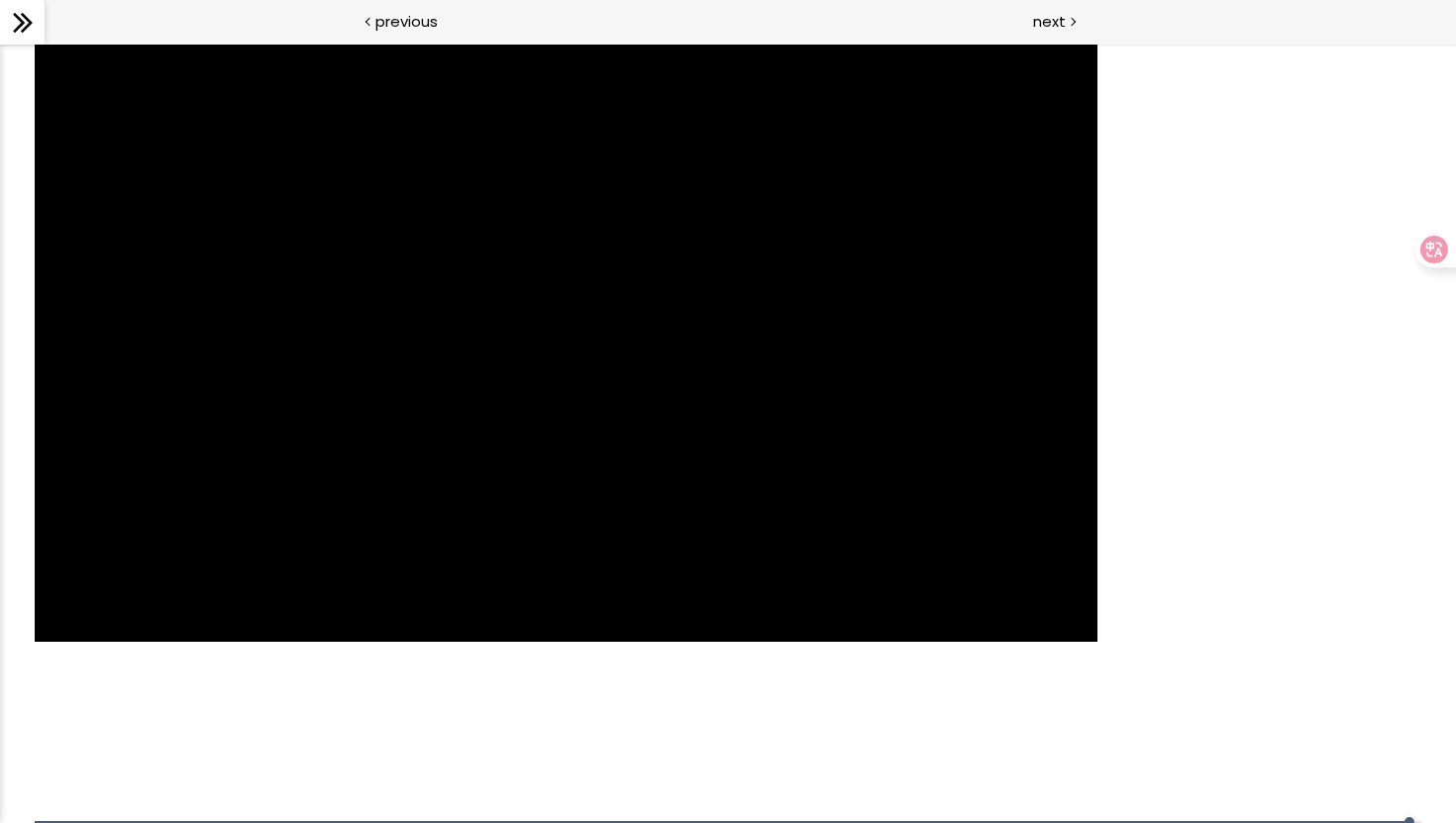click 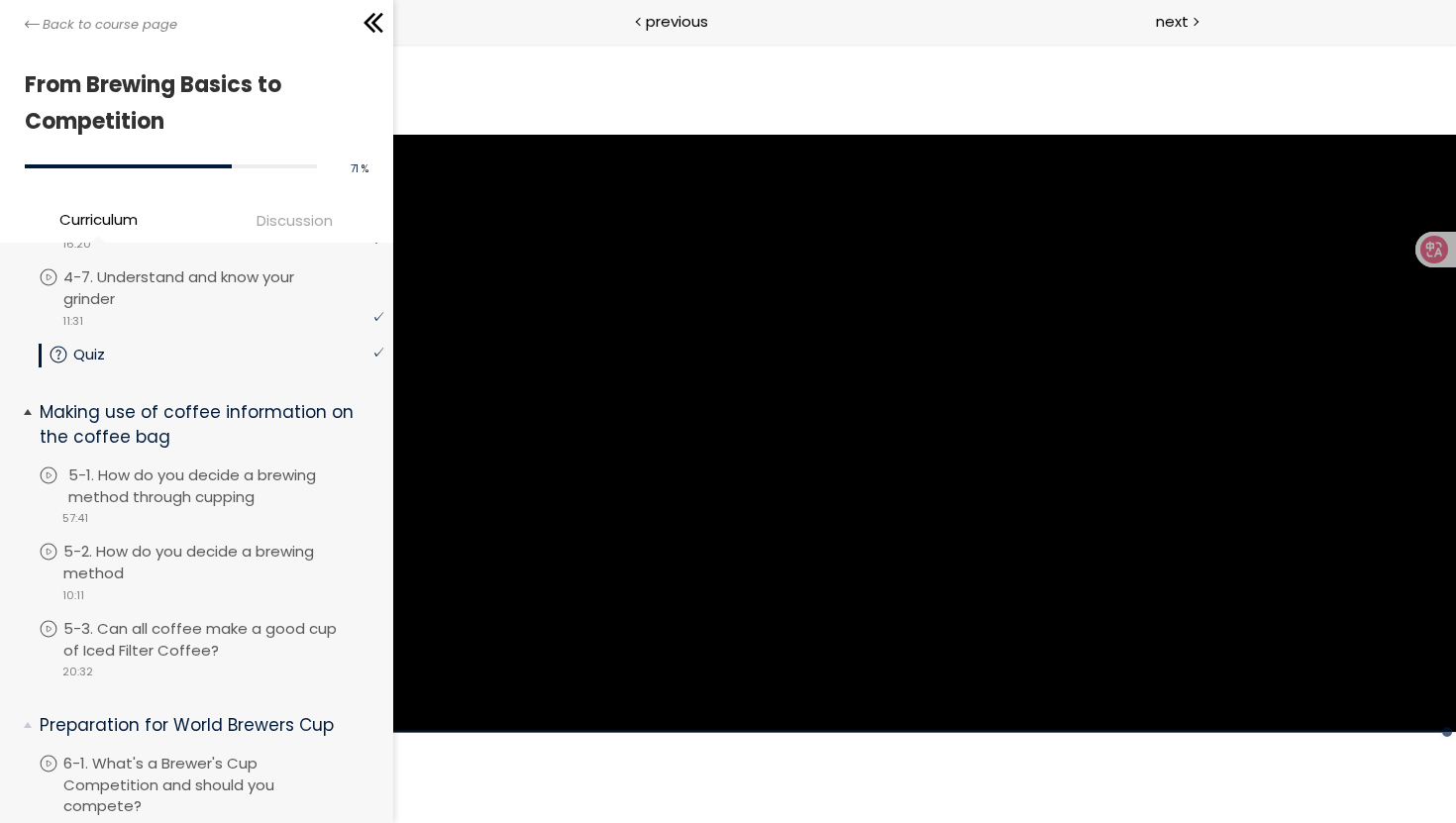 click on "5-1. How do you decide a brewing method through cupping" at bounding box center [228, 486] 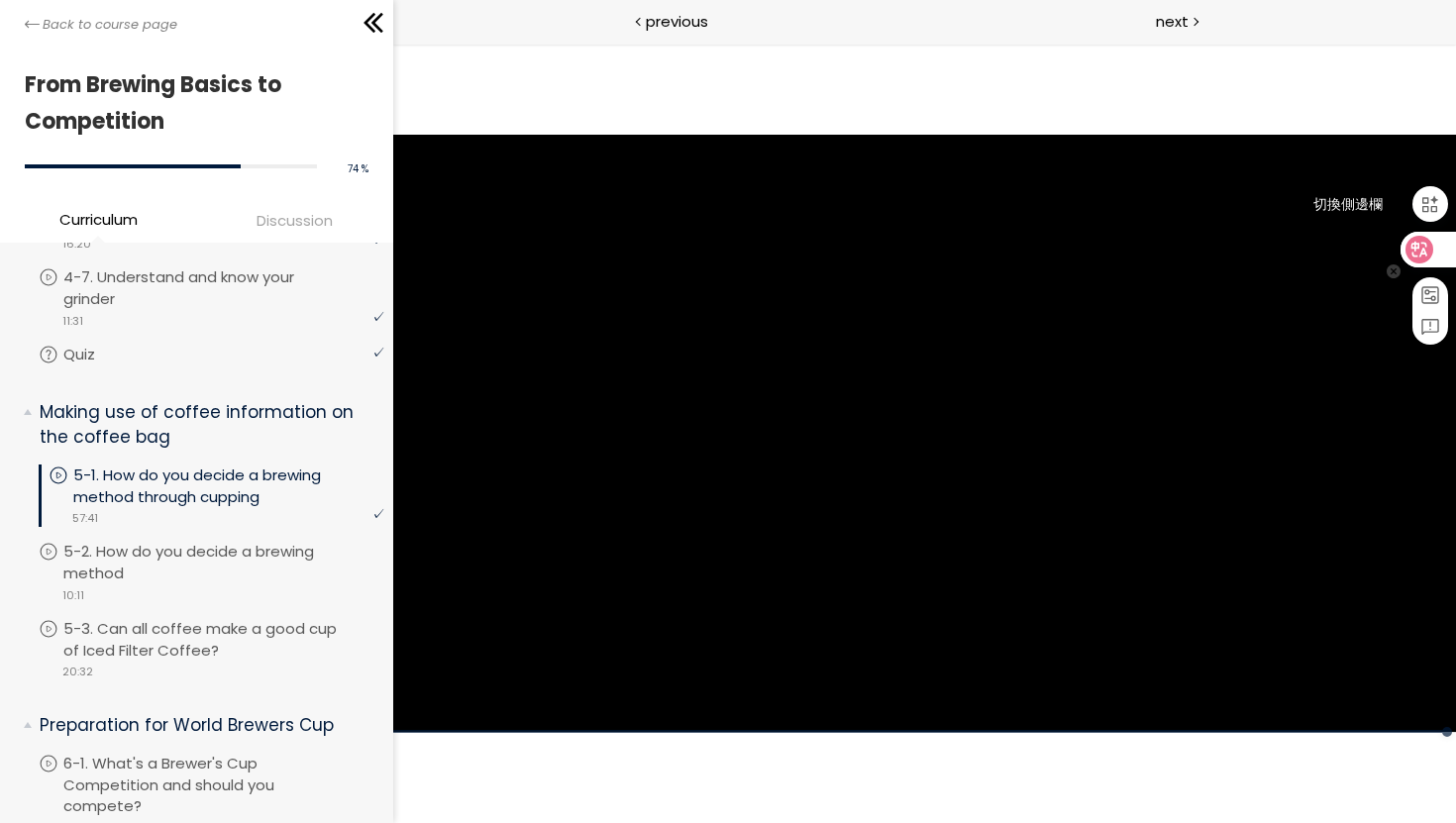 click at bounding box center (1430, 204) 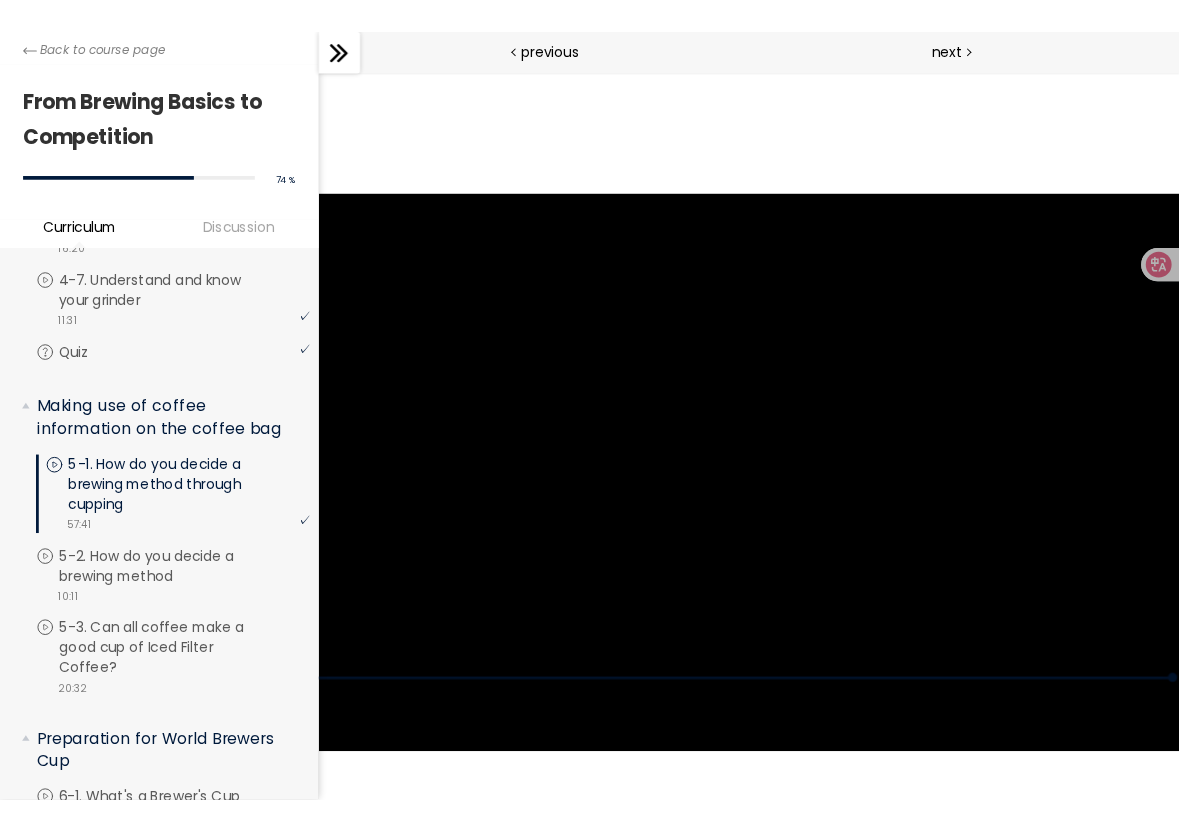 scroll, scrollTop: 1807, scrollLeft: 0, axis: vertical 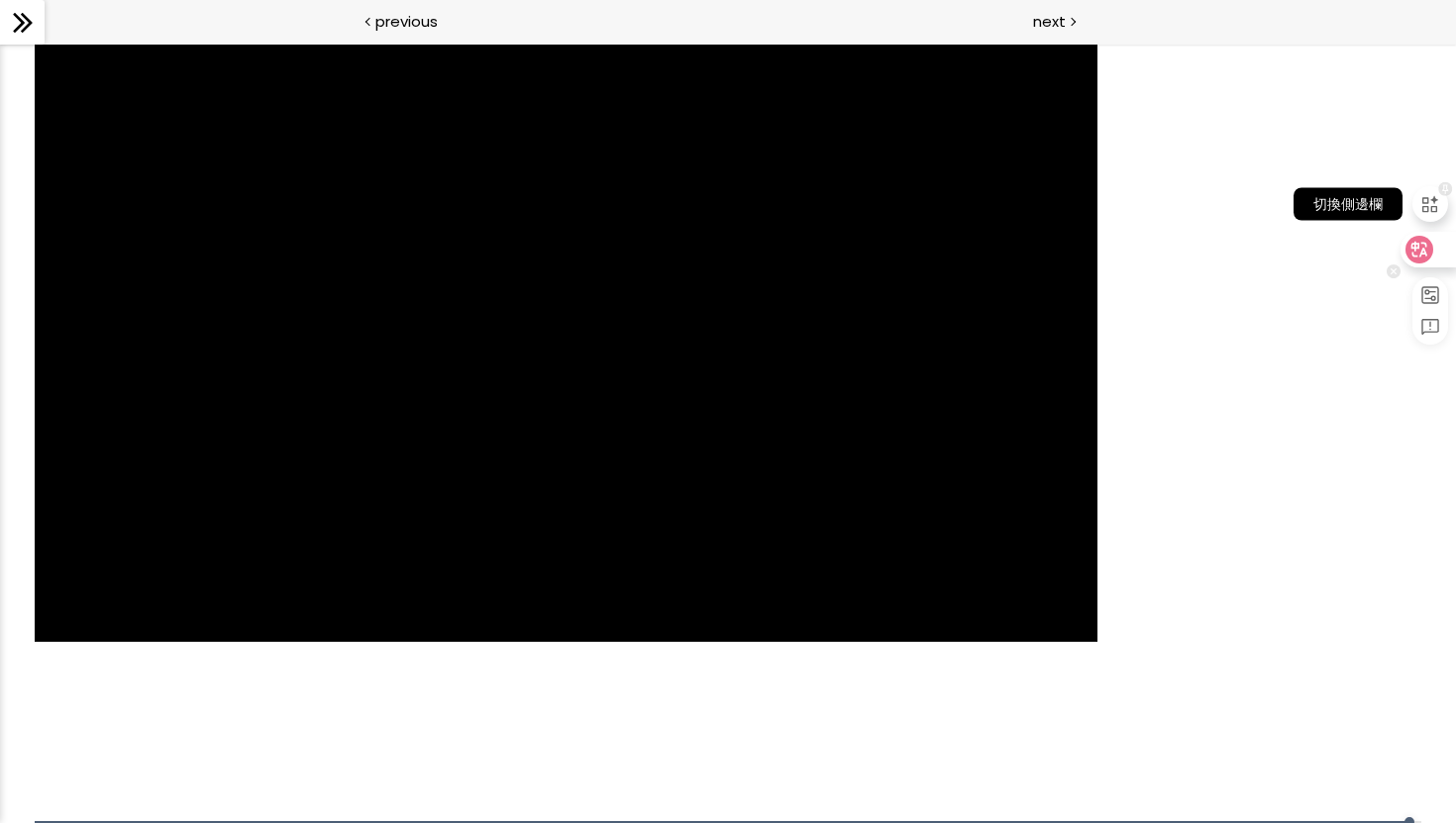 click 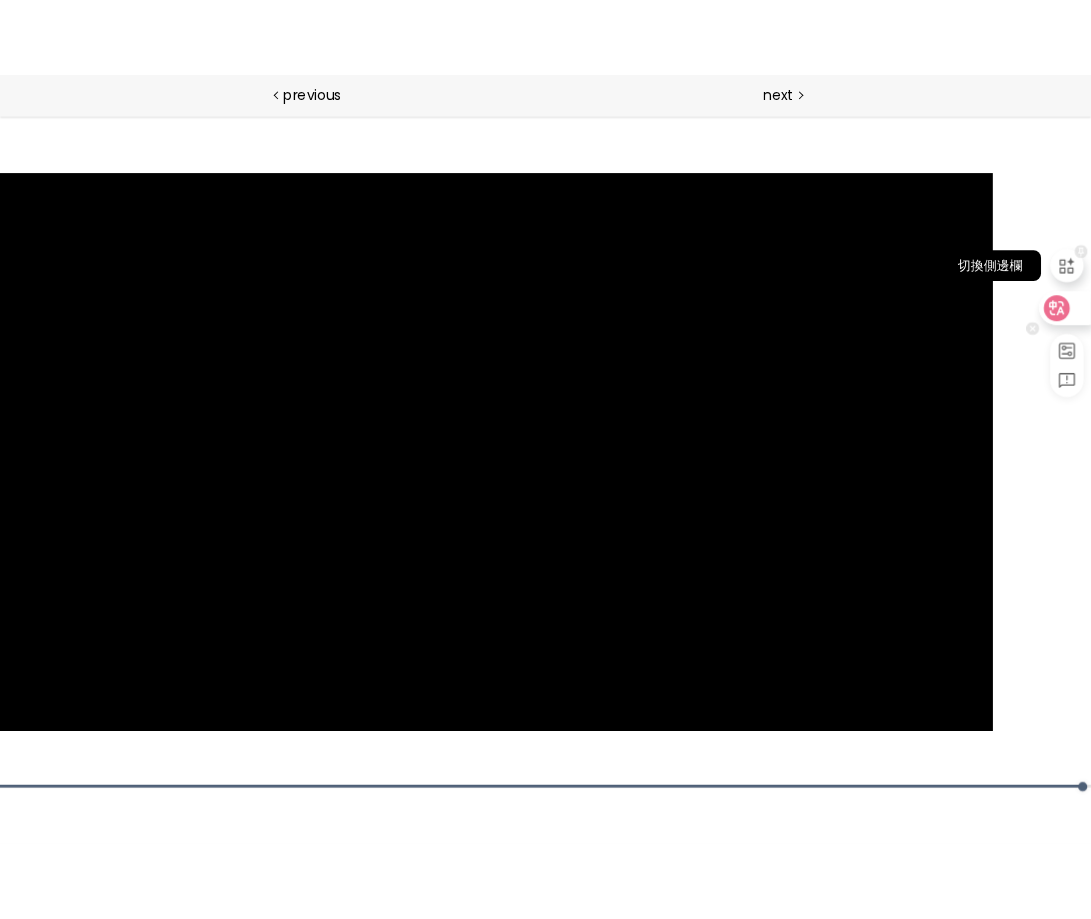 scroll, scrollTop: 1807, scrollLeft: 0, axis: vertical 